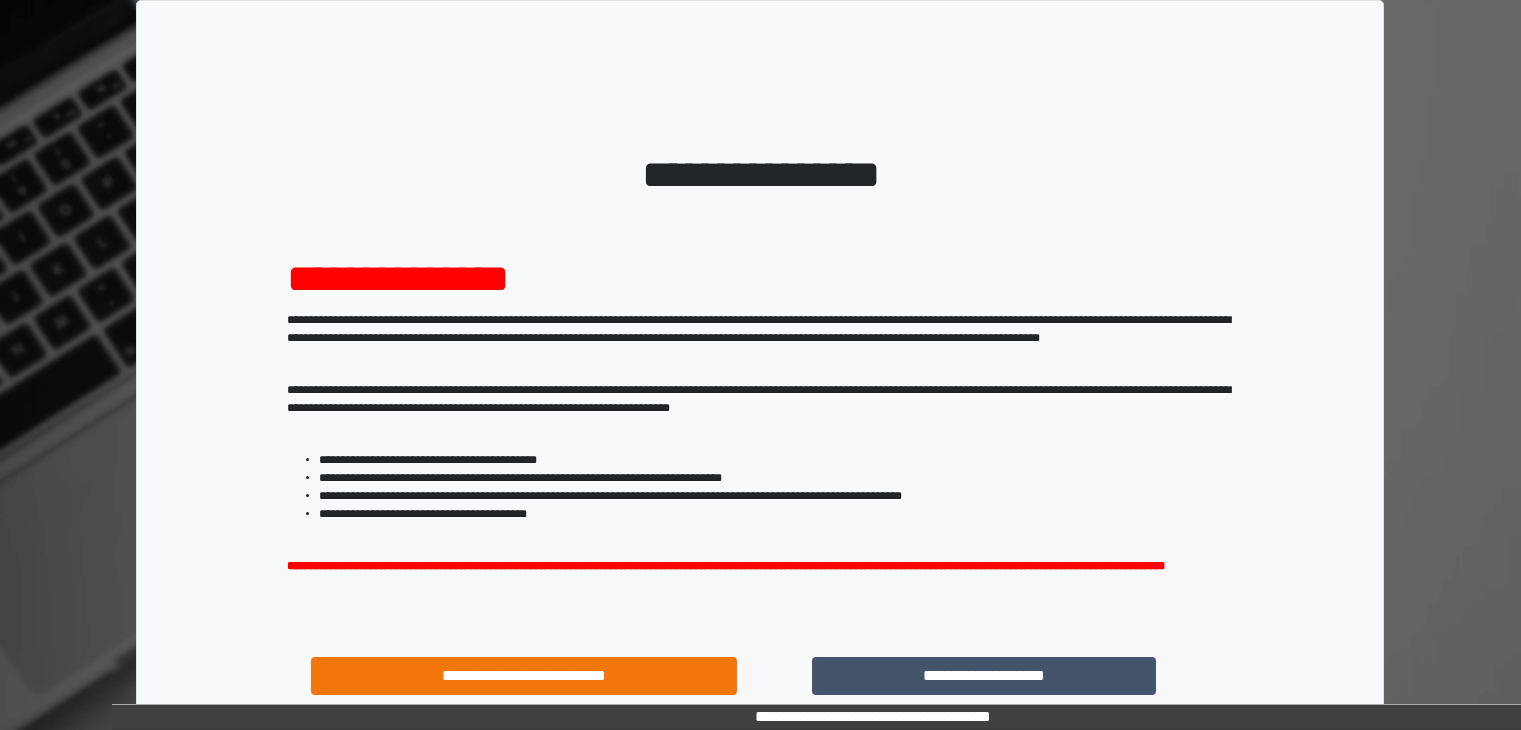 scroll, scrollTop: 0, scrollLeft: 0, axis: both 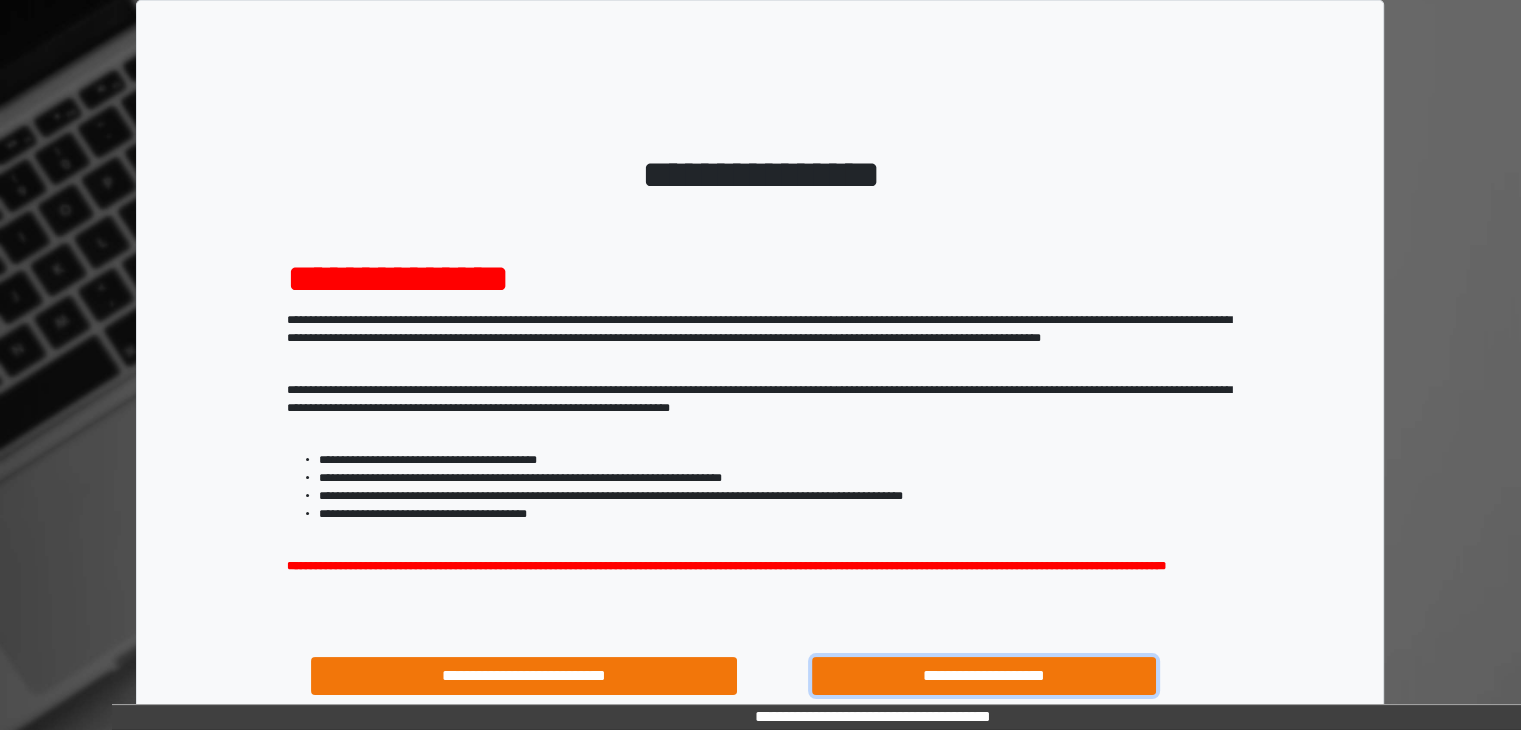 click on "**********" at bounding box center [984, 676] 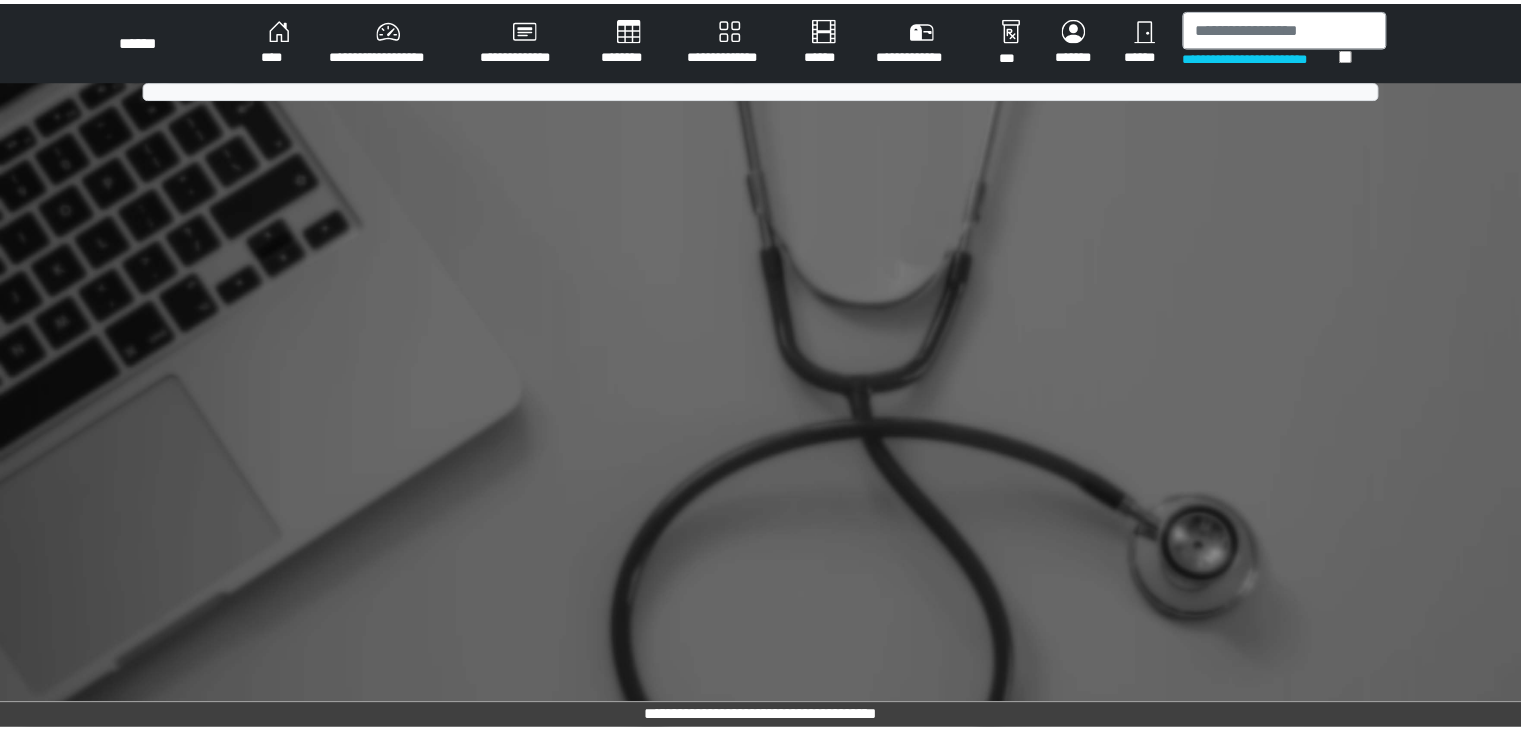 scroll, scrollTop: 0, scrollLeft: 0, axis: both 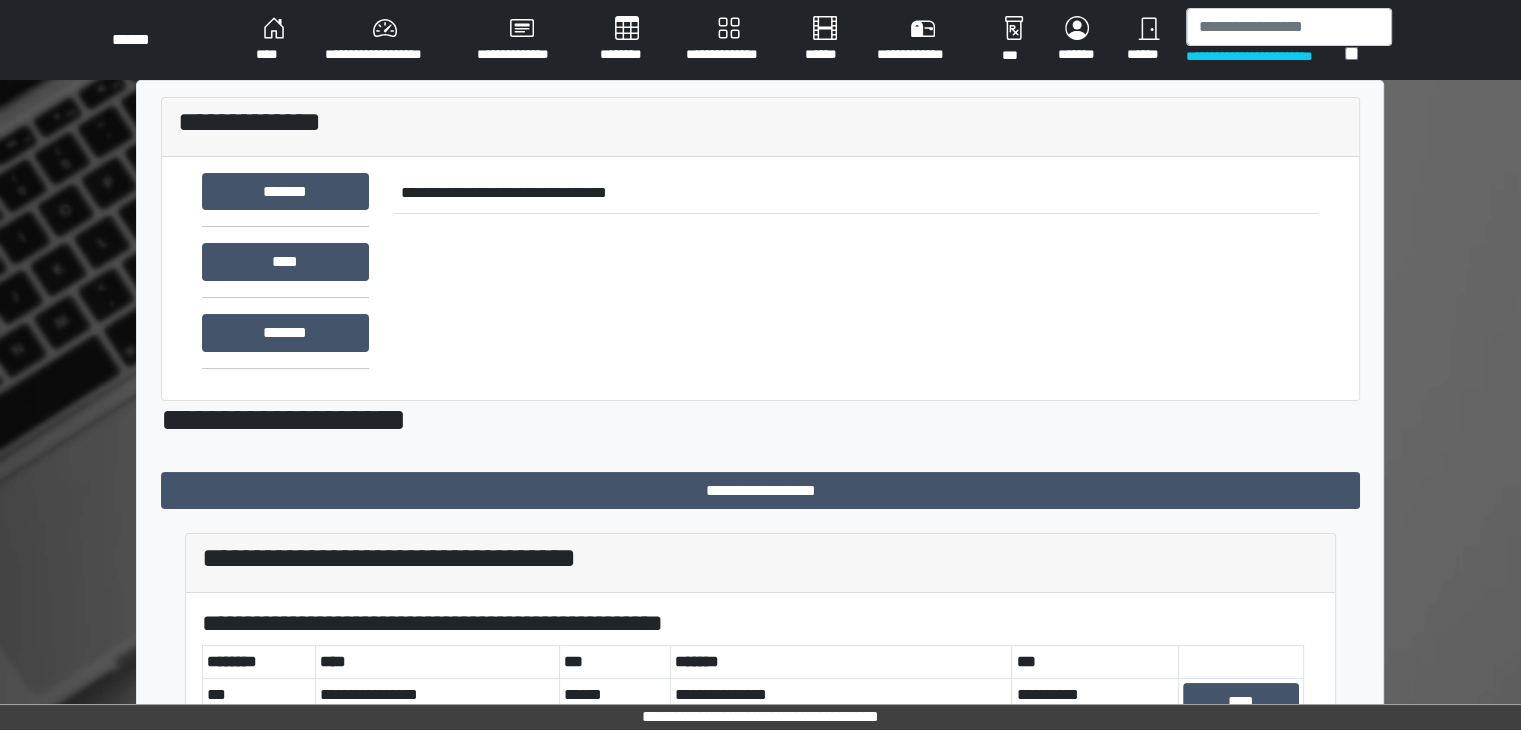 click on "**********" at bounding box center (385, 40) 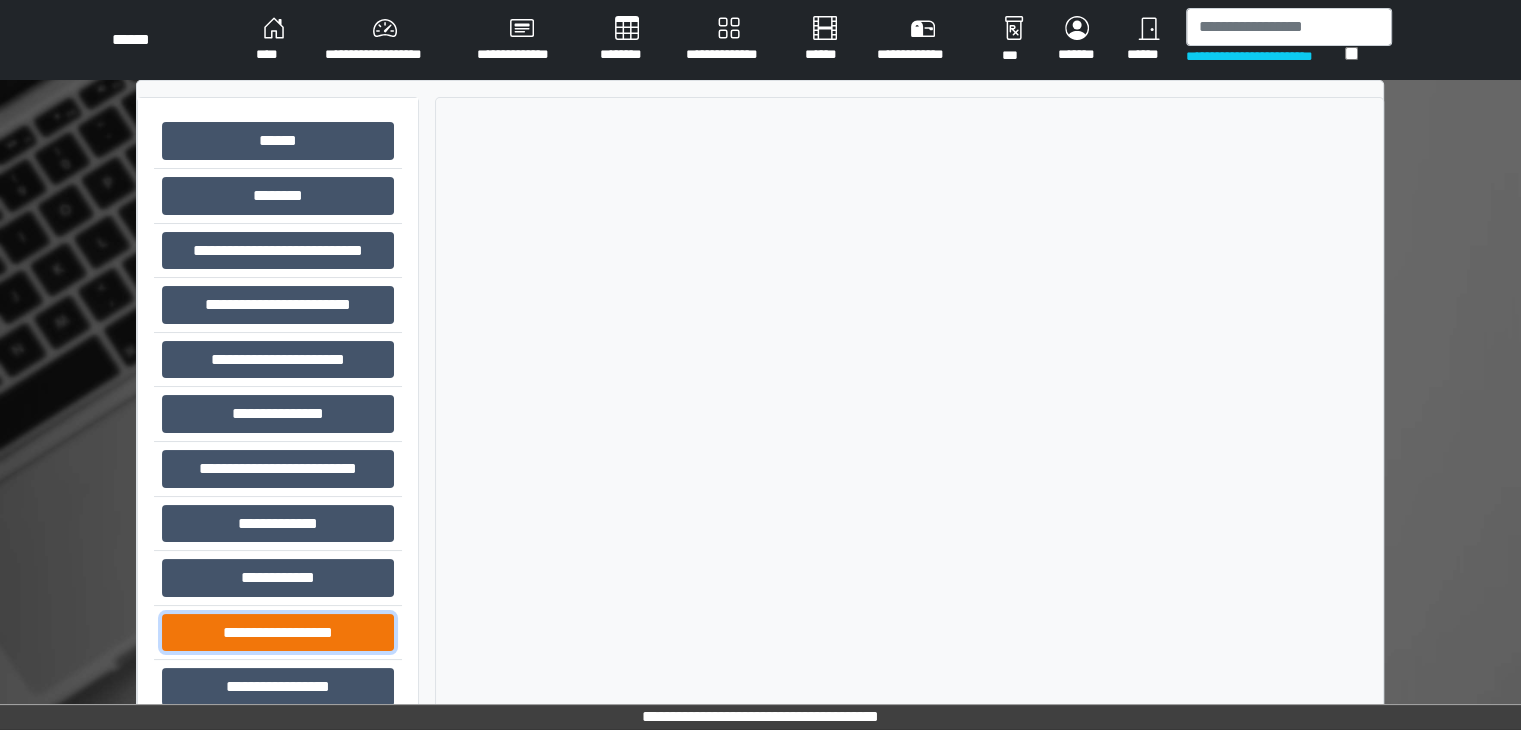 click on "**********" at bounding box center [278, 633] 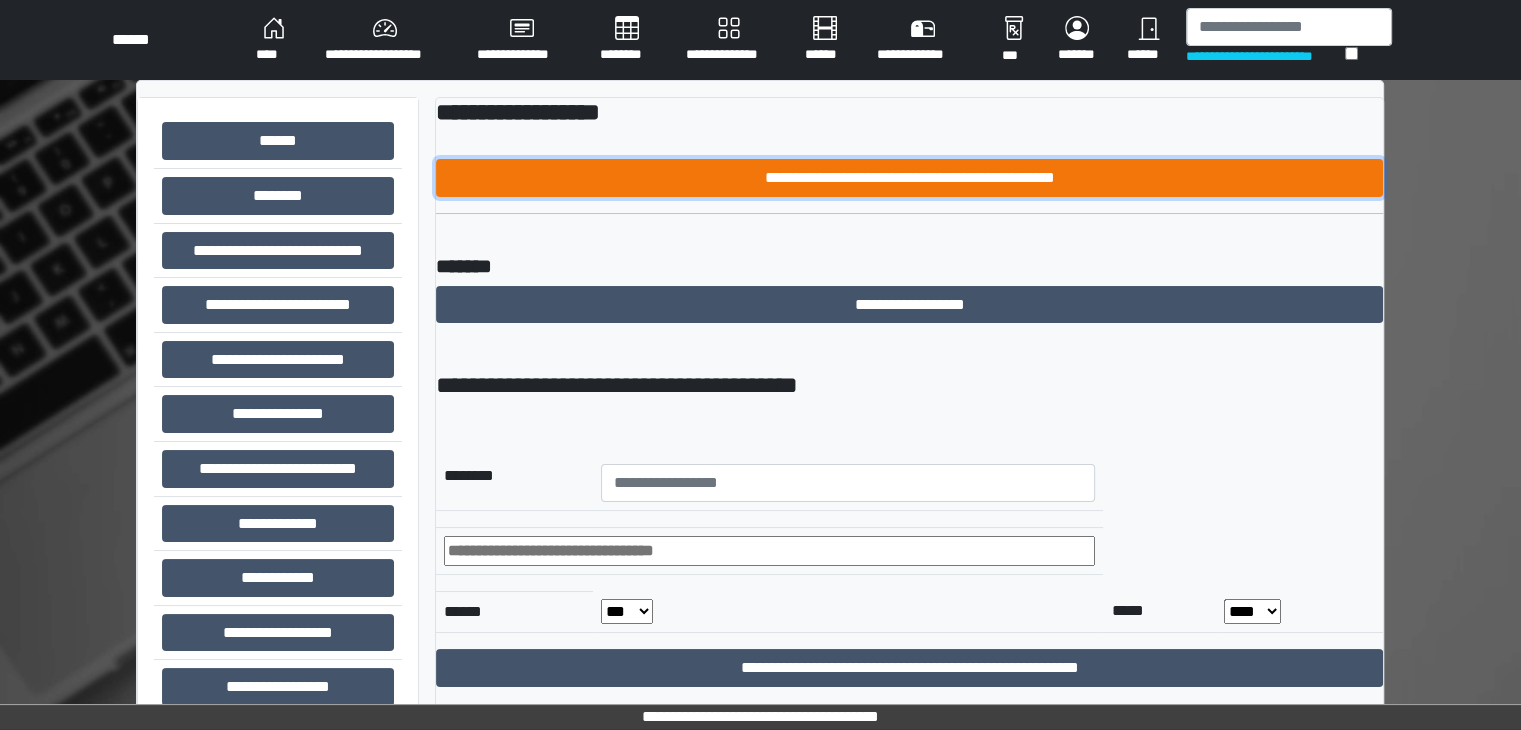 click on "**********" at bounding box center (909, 178) 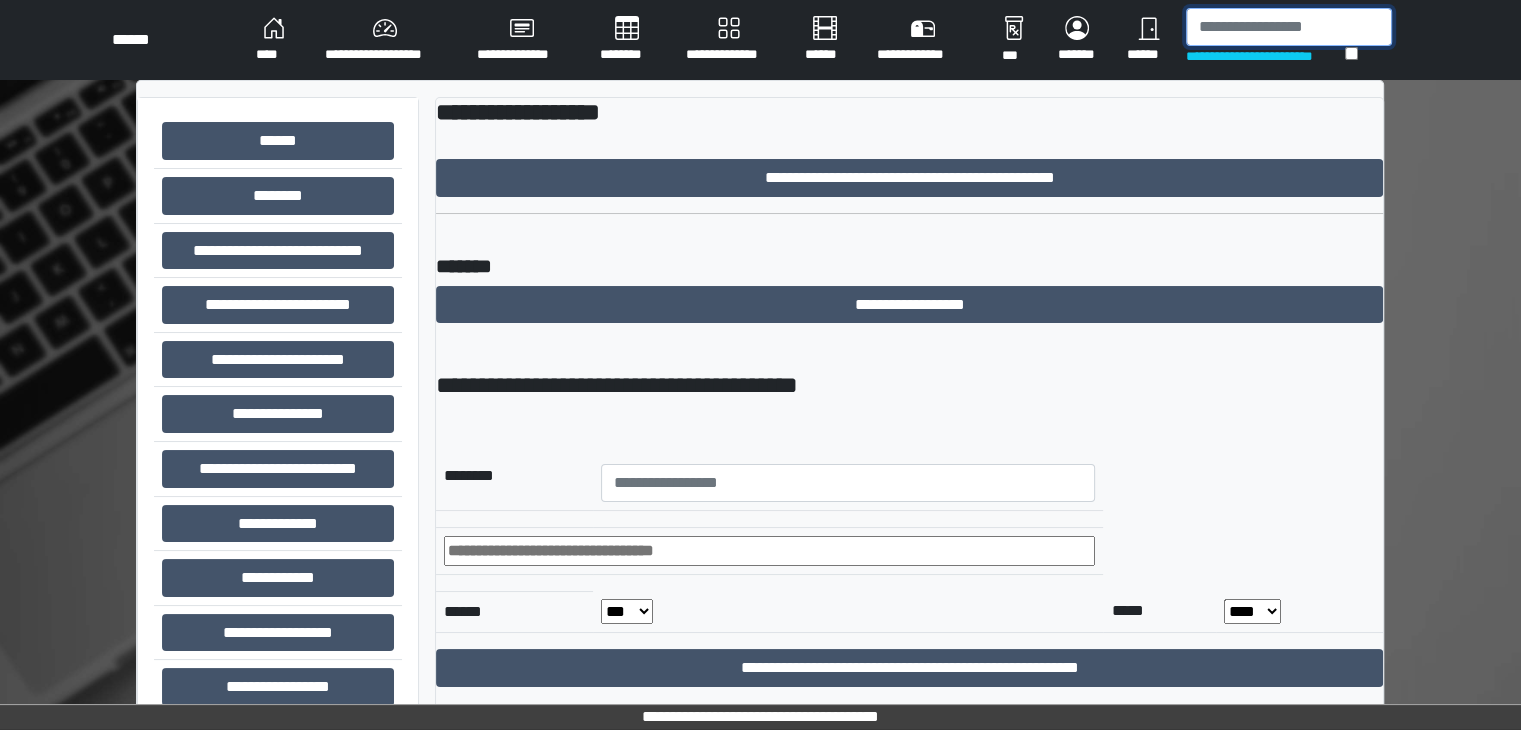 click at bounding box center [1289, 27] 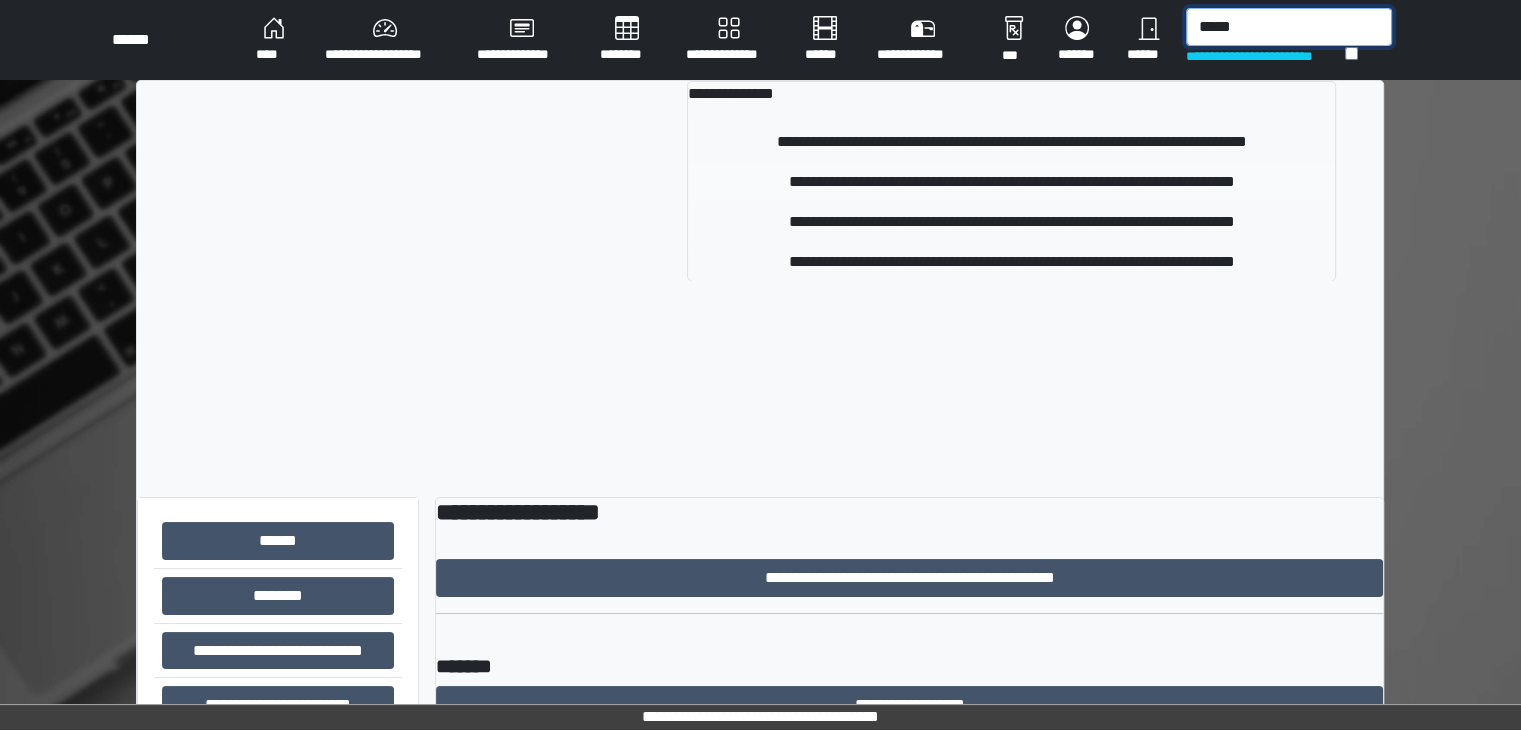 type on "*****" 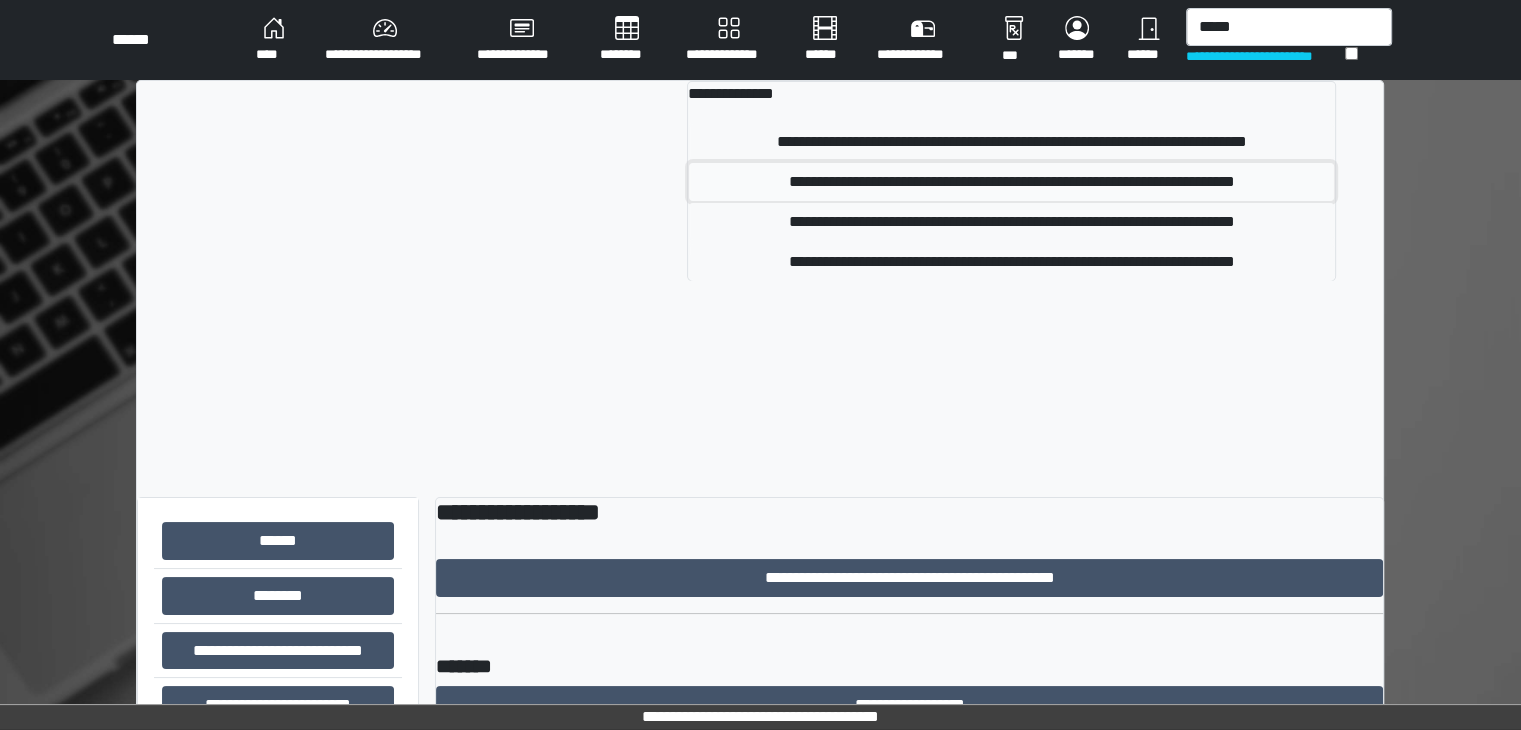 click on "**********" at bounding box center (1011, 182) 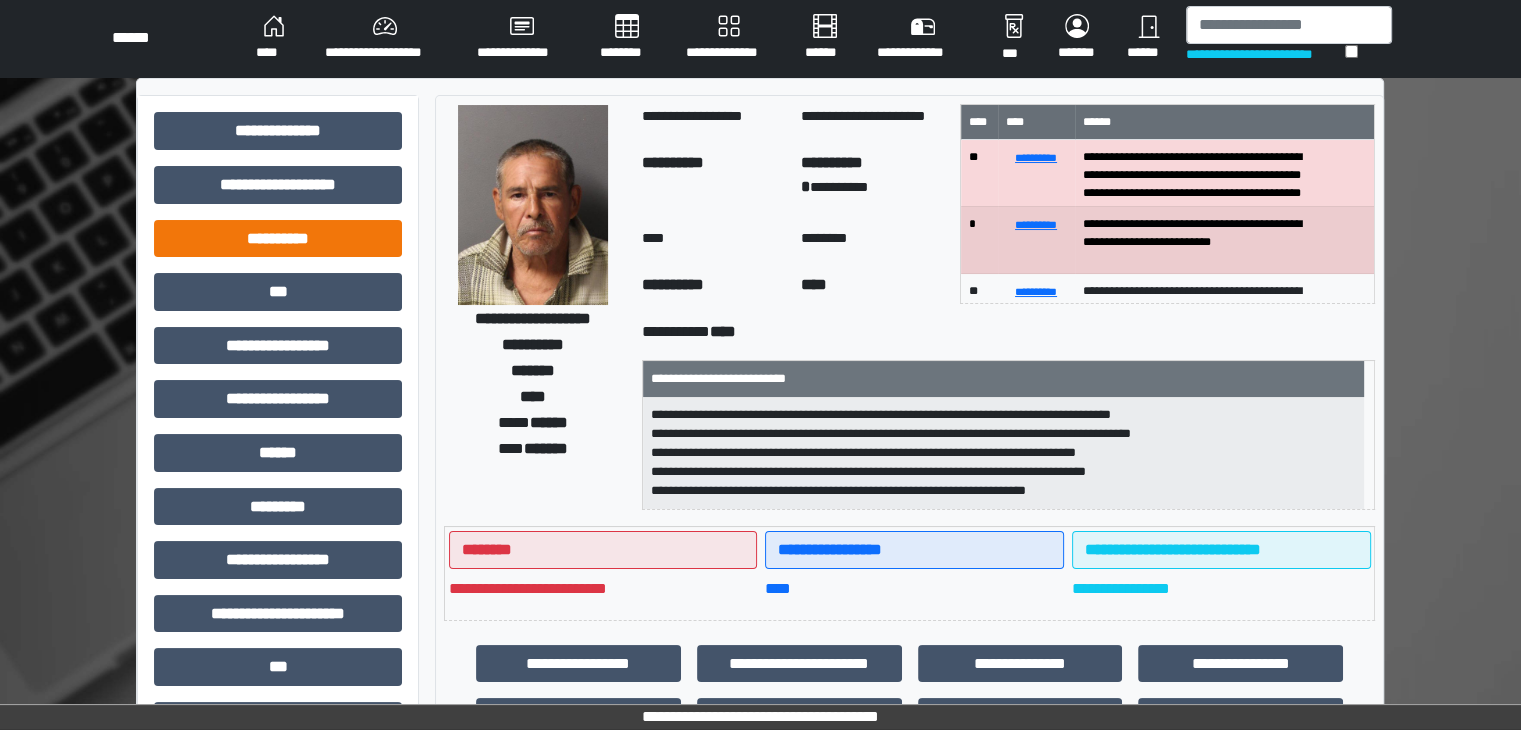 scroll, scrollTop: 0, scrollLeft: 0, axis: both 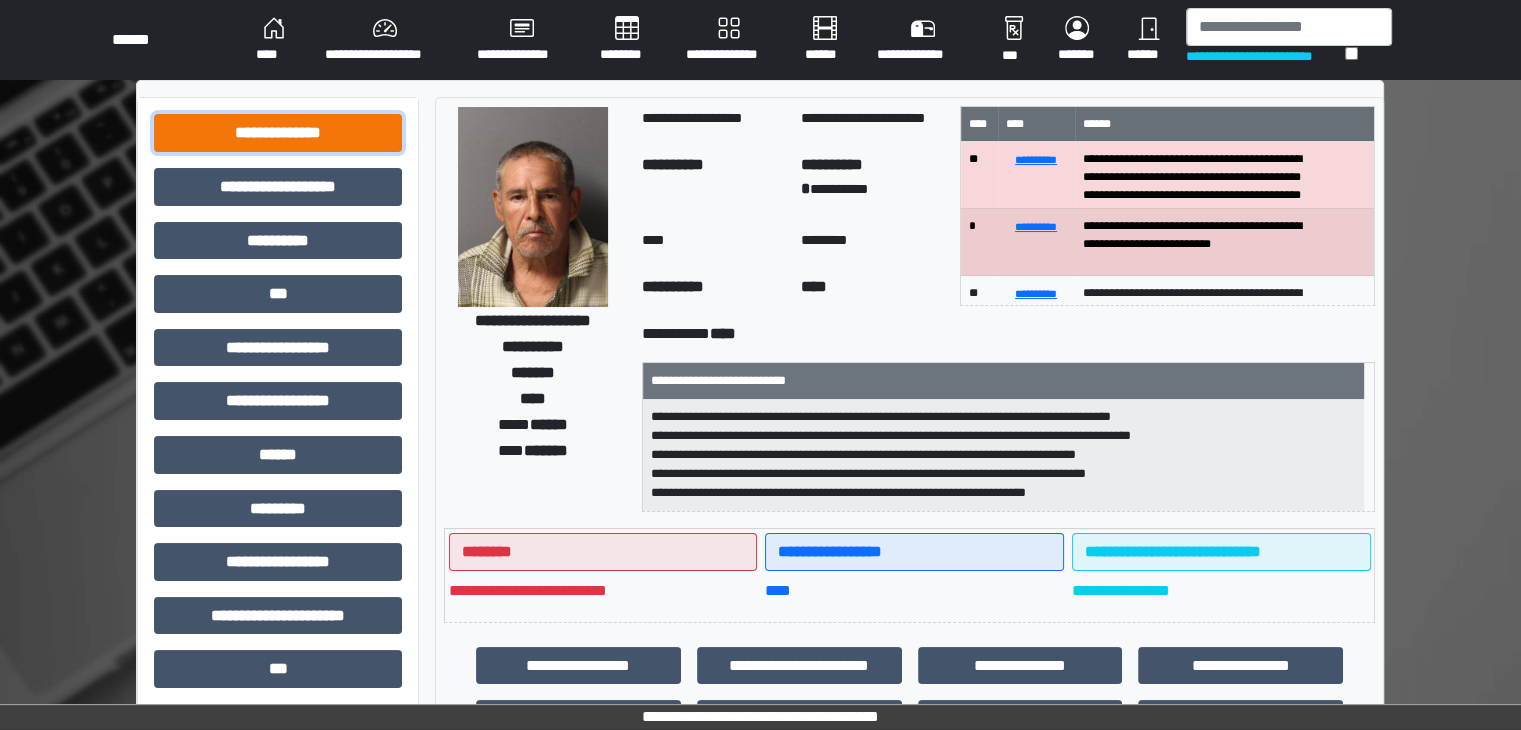 click on "**********" at bounding box center (278, 133) 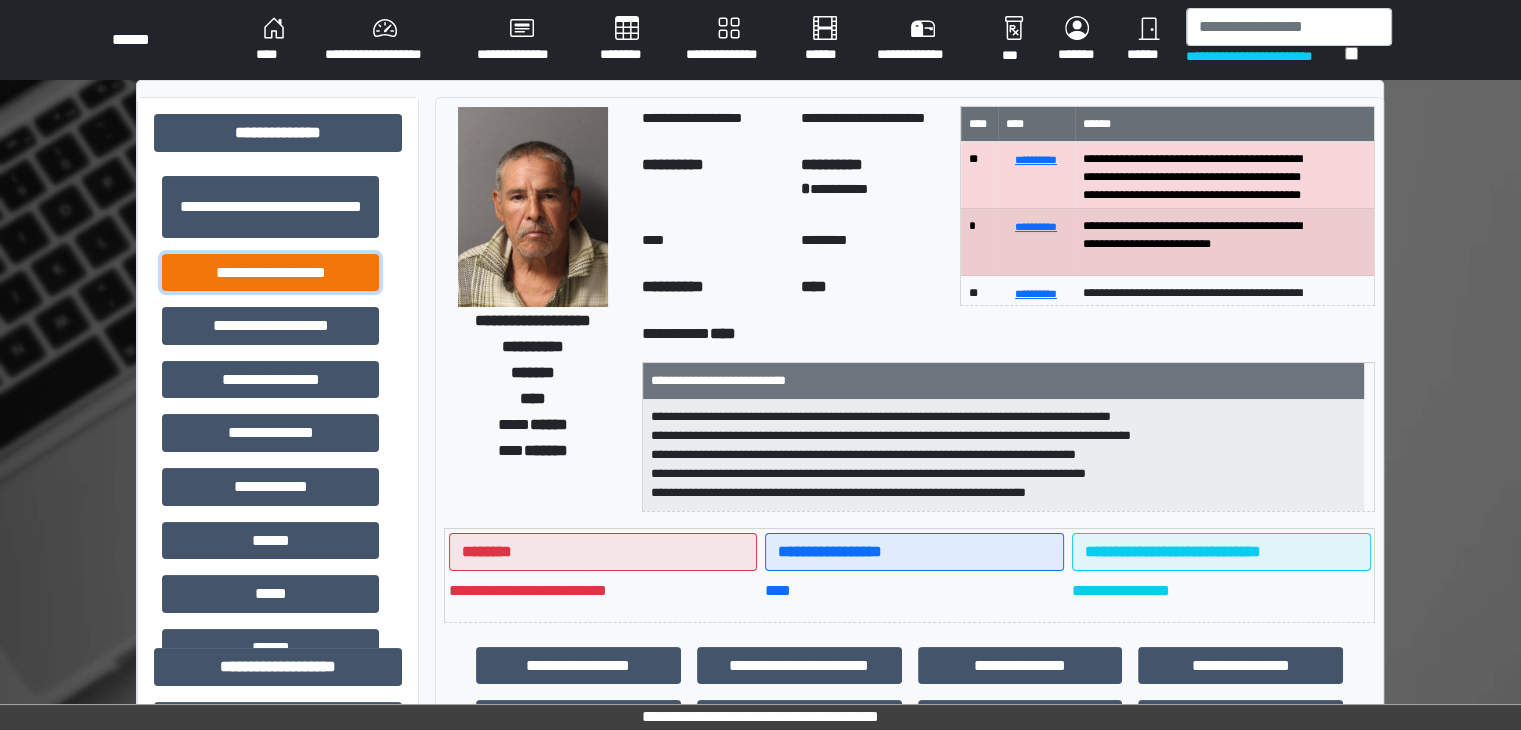 click on "**********" at bounding box center (270, 273) 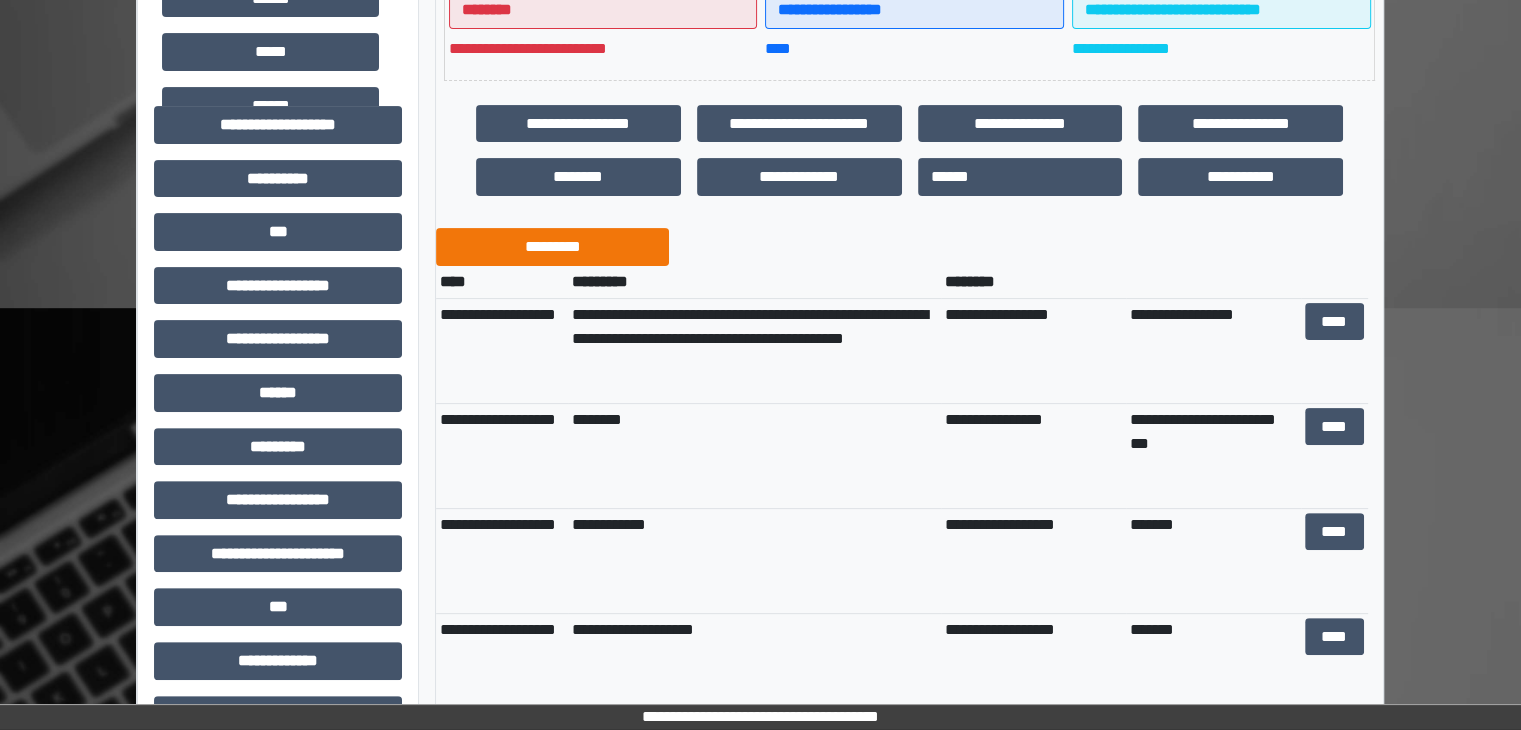 scroll, scrollTop: 600, scrollLeft: 0, axis: vertical 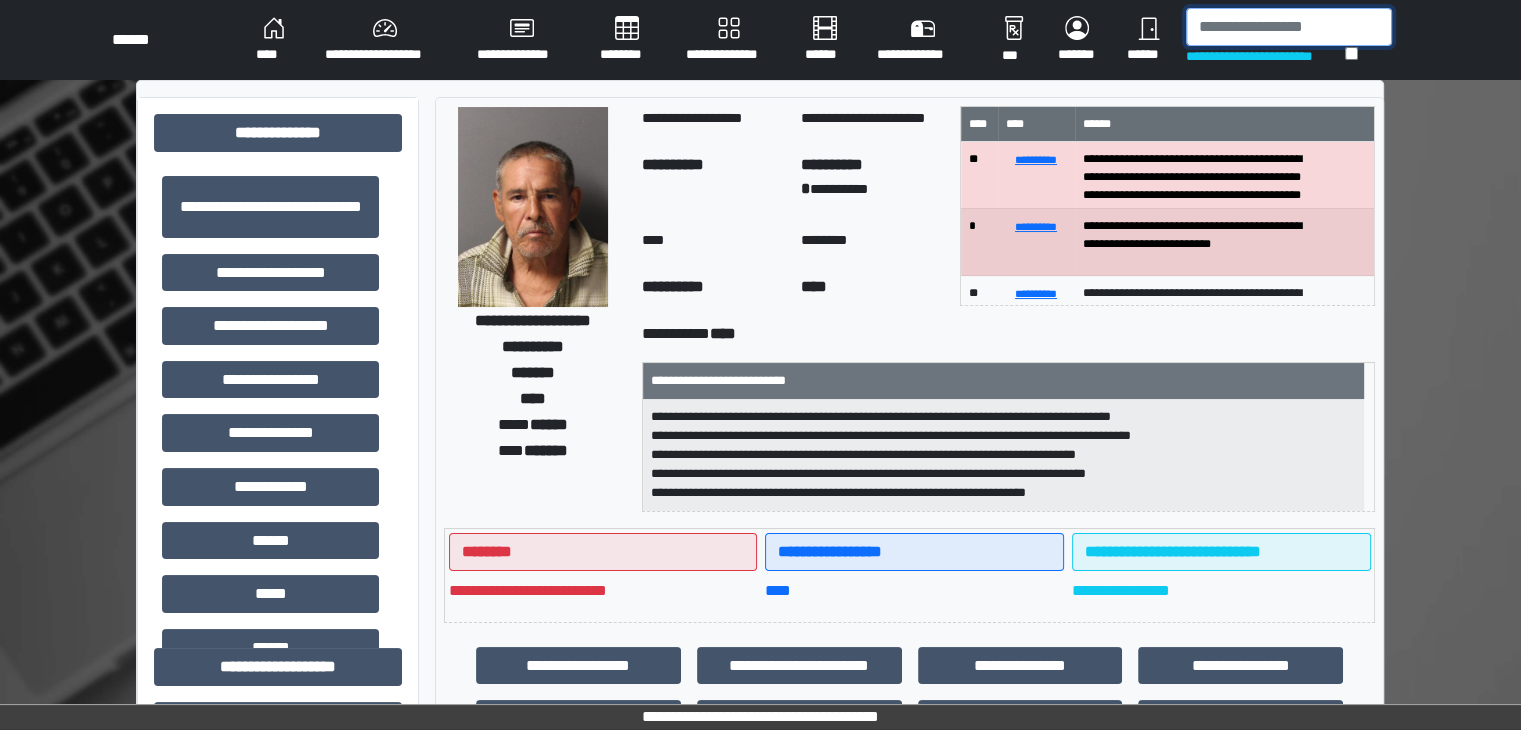 click at bounding box center (1289, 27) 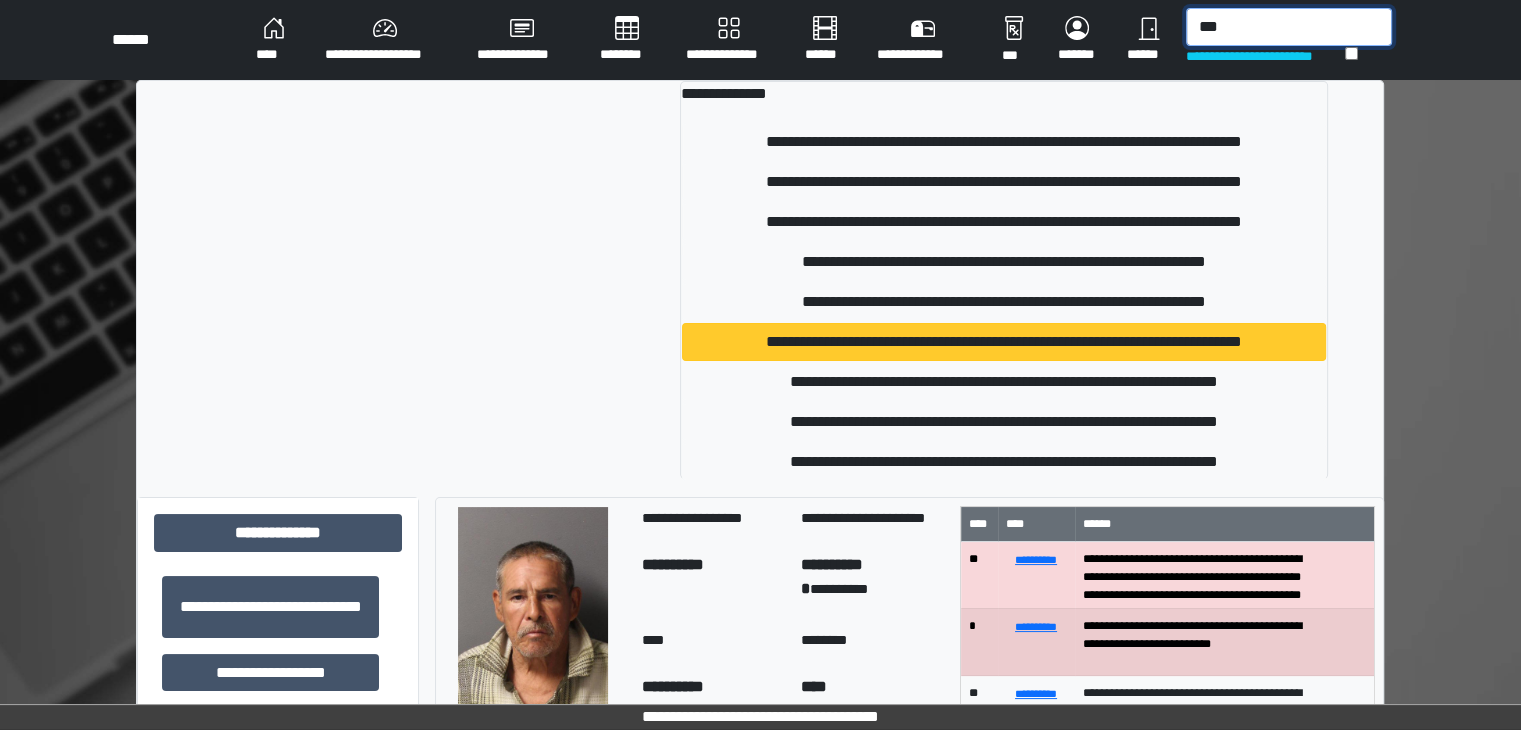 type on "***" 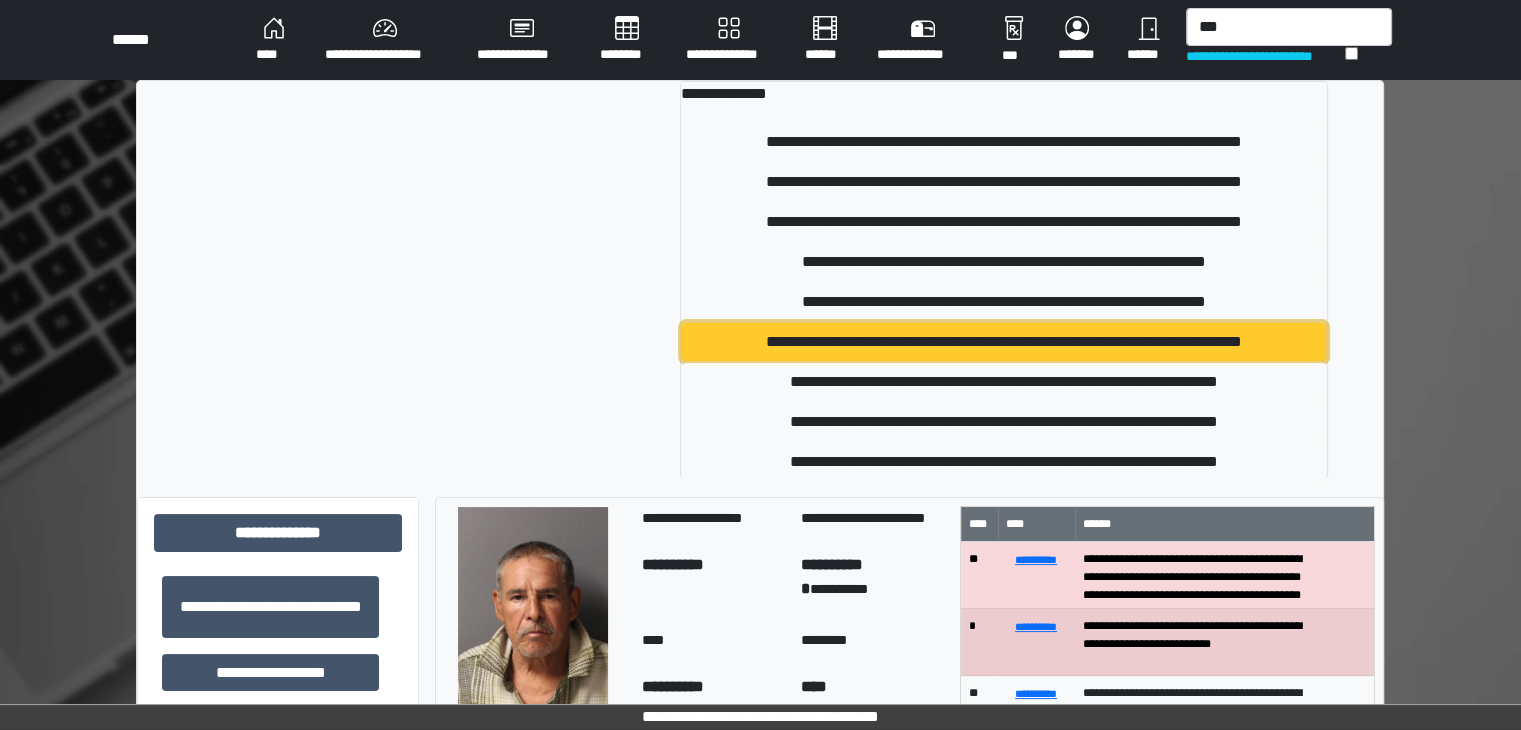 click on "**********" at bounding box center (1004, 342) 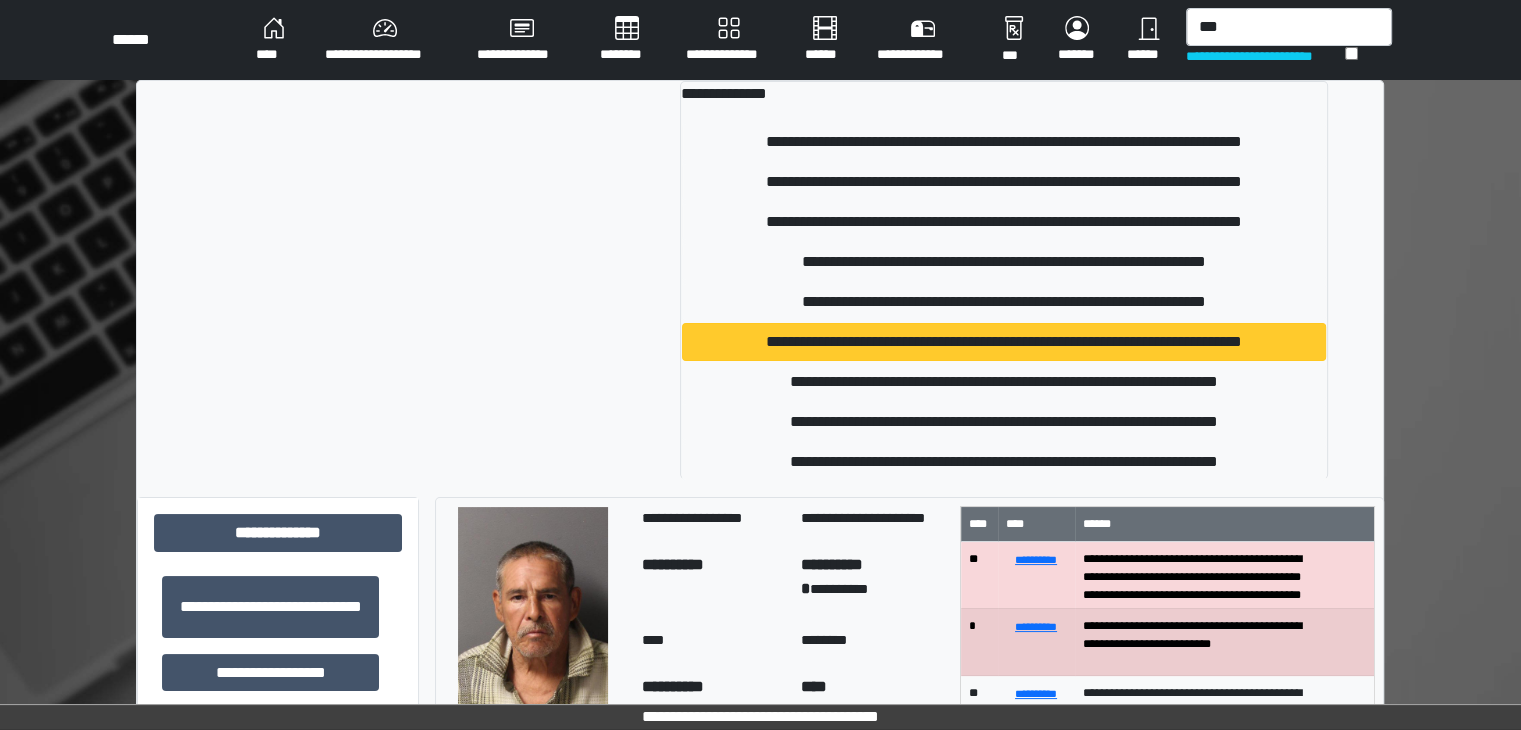 type 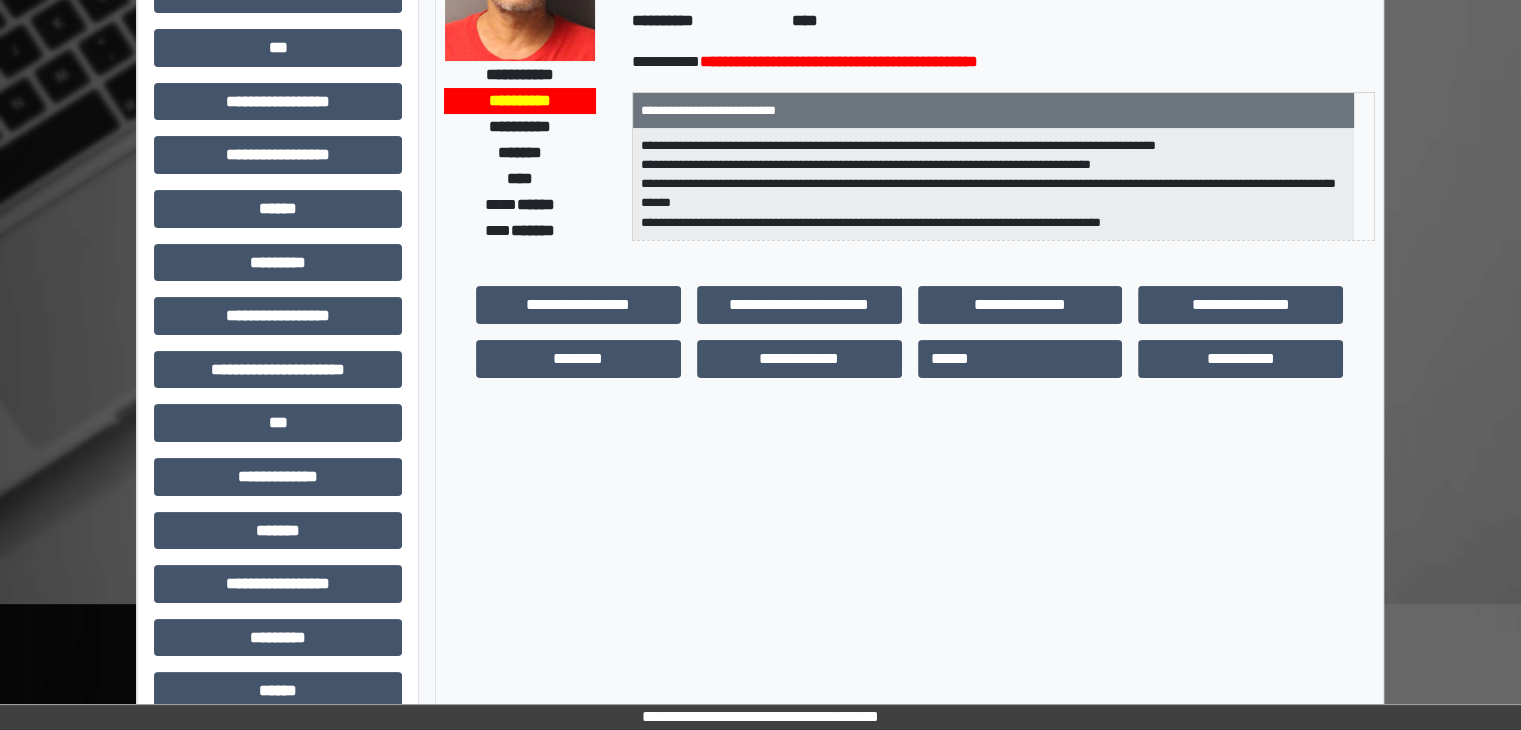 scroll, scrollTop: 400, scrollLeft: 0, axis: vertical 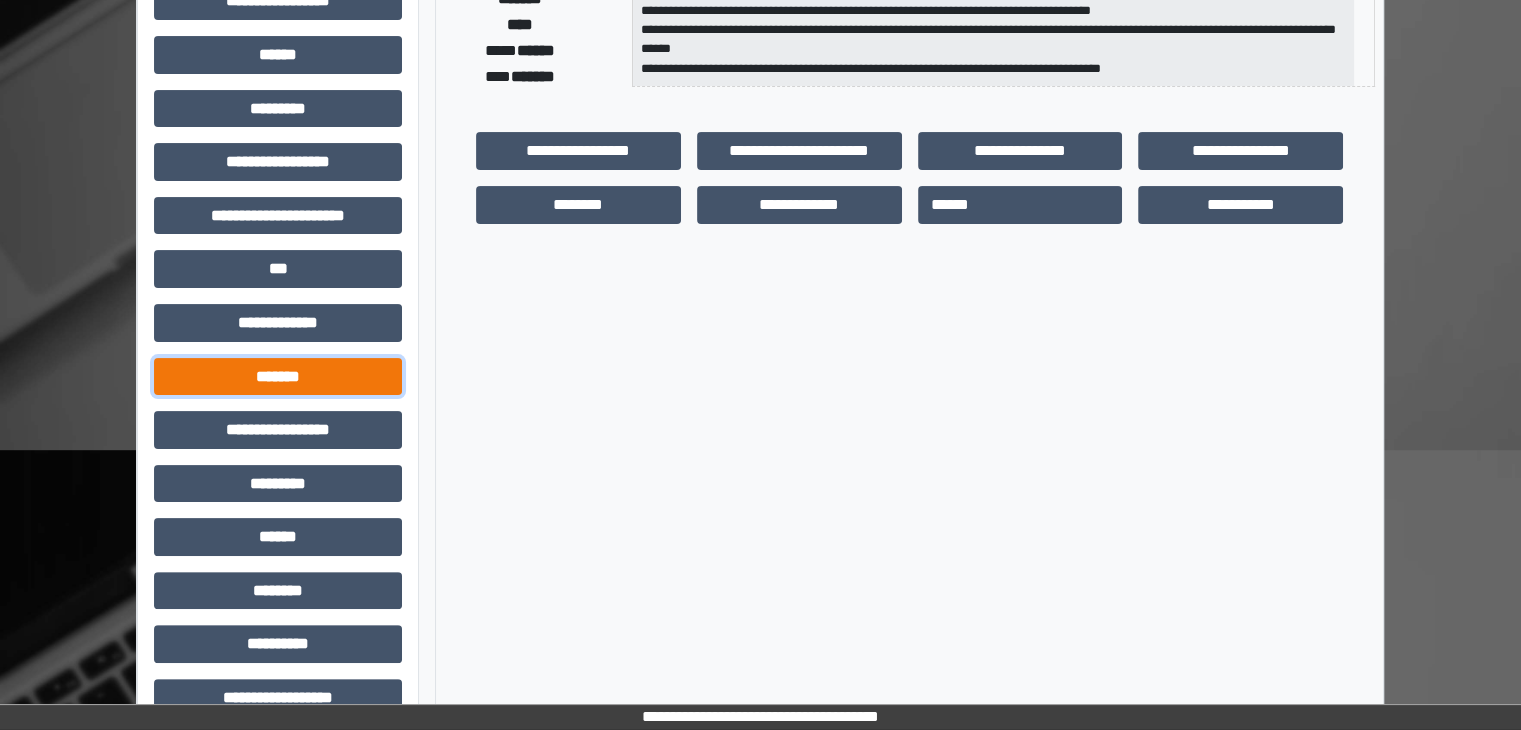 click on "*******" at bounding box center (278, 377) 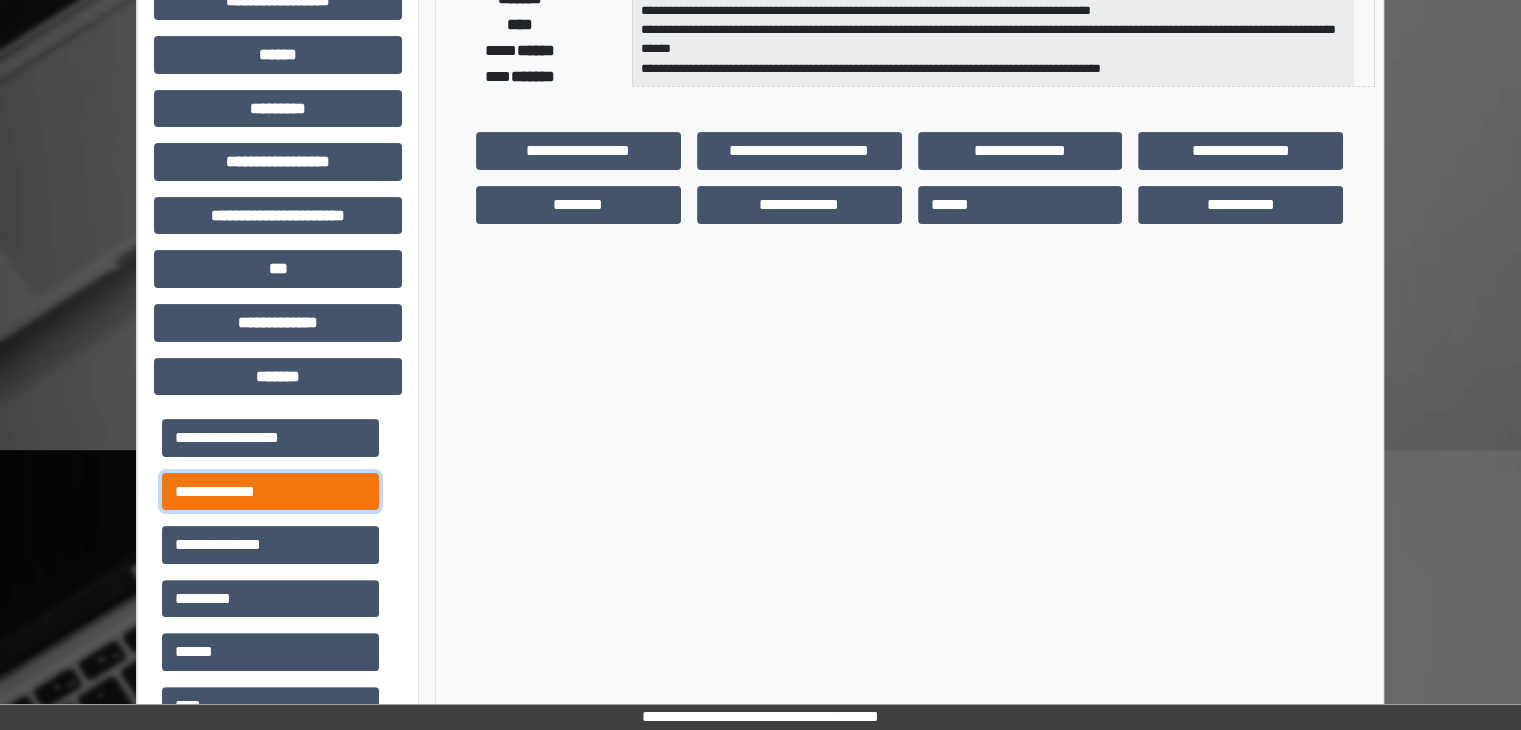 click on "**********" at bounding box center [270, 492] 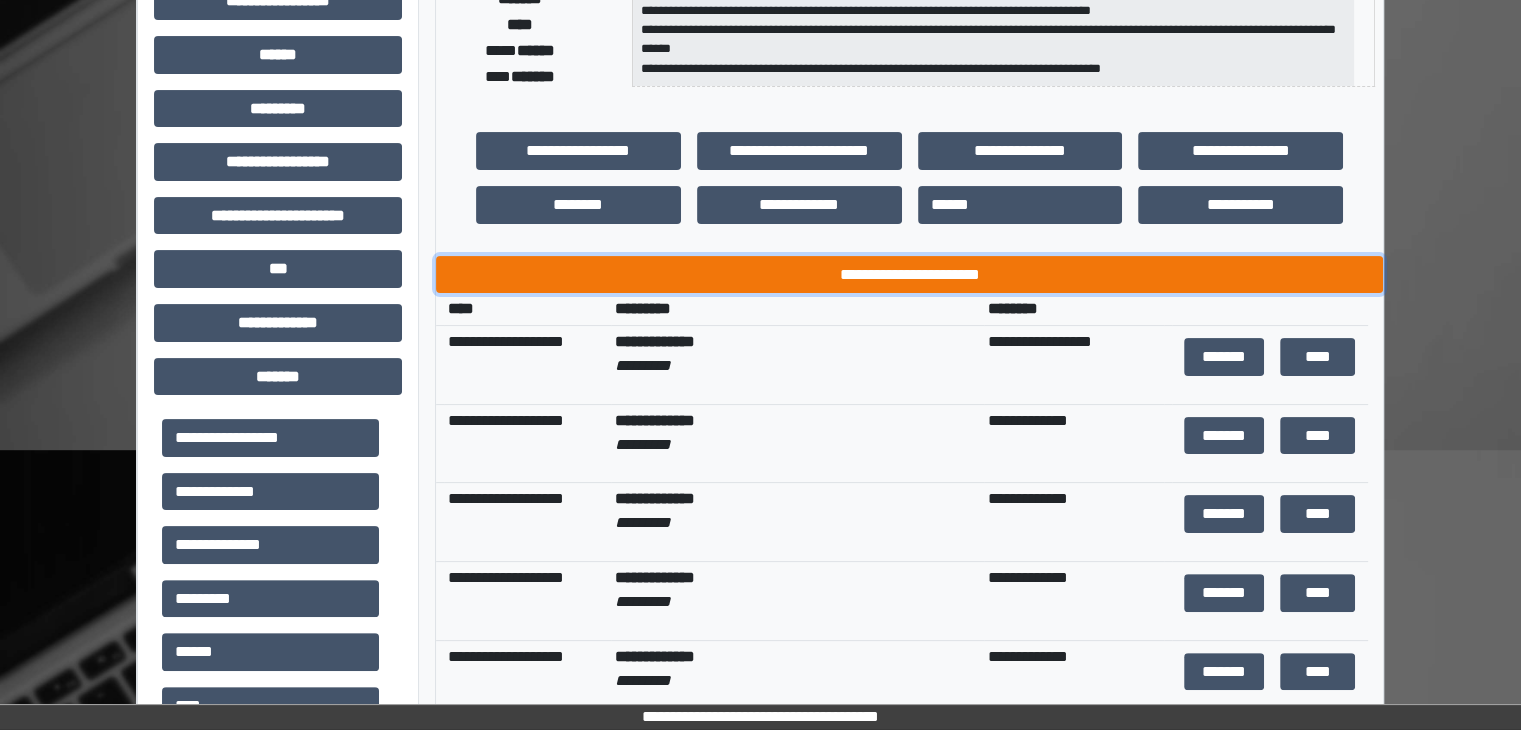 click on "**********" at bounding box center (909, 275) 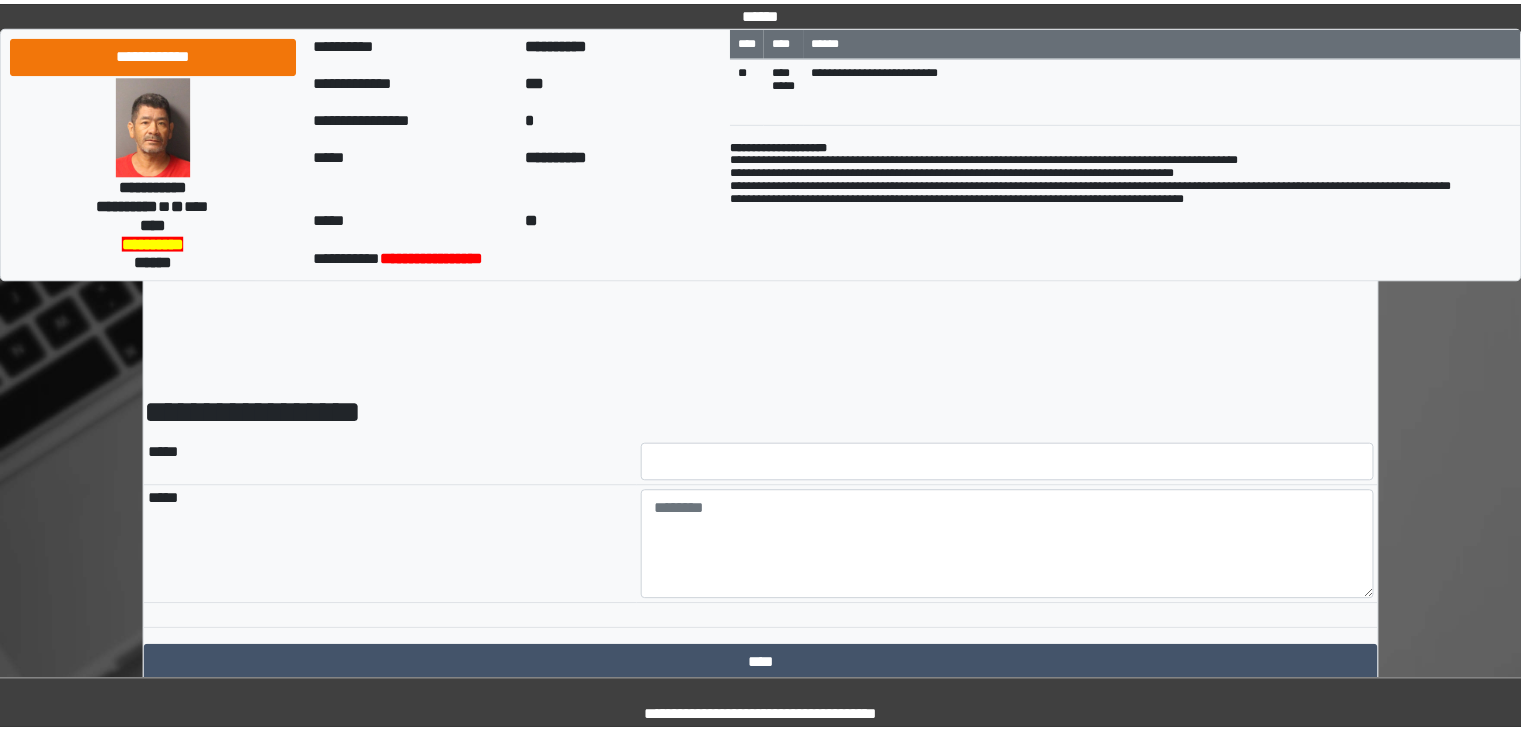 scroll, scrollTop: 0, scrollLeft: 0, axis: both 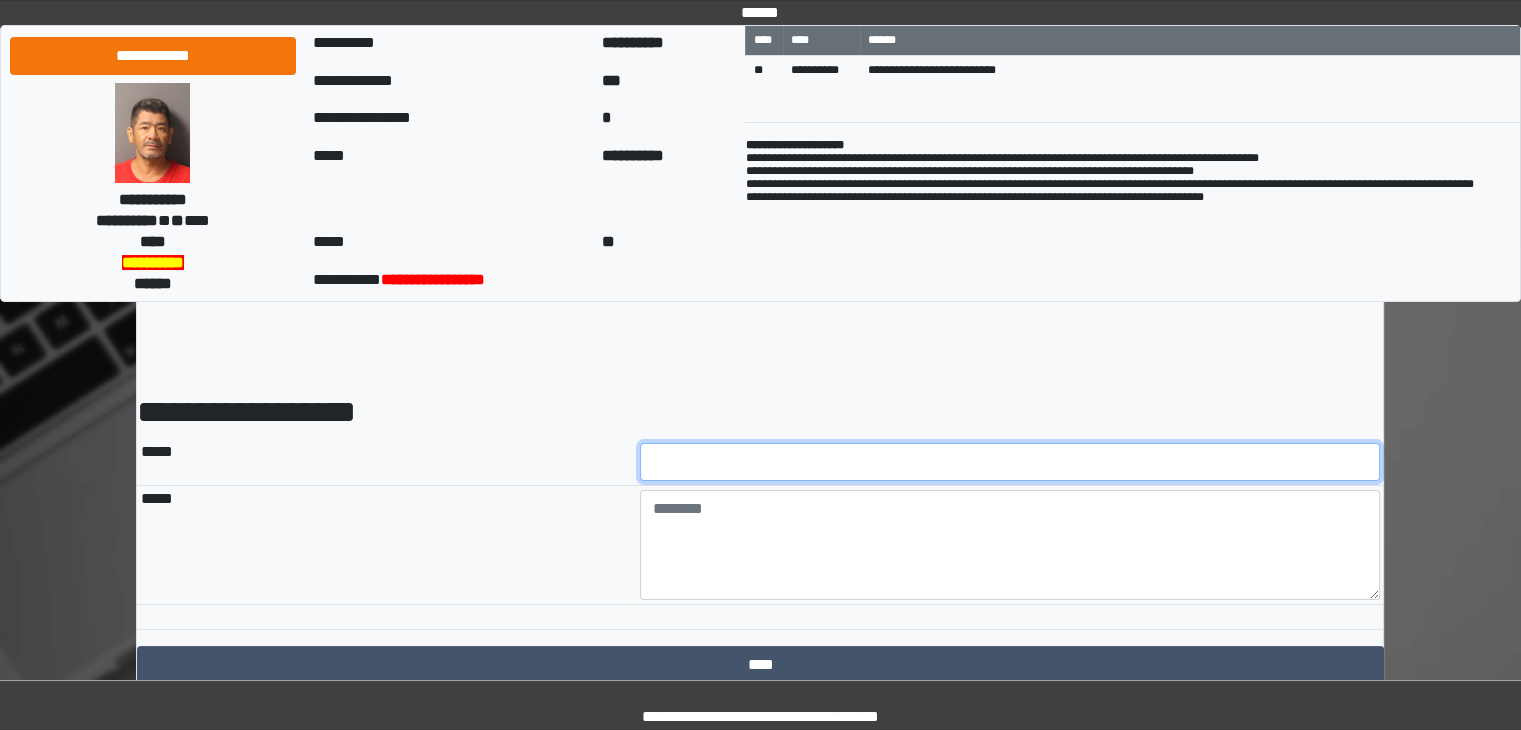 click at bounding box center [1010, 462] 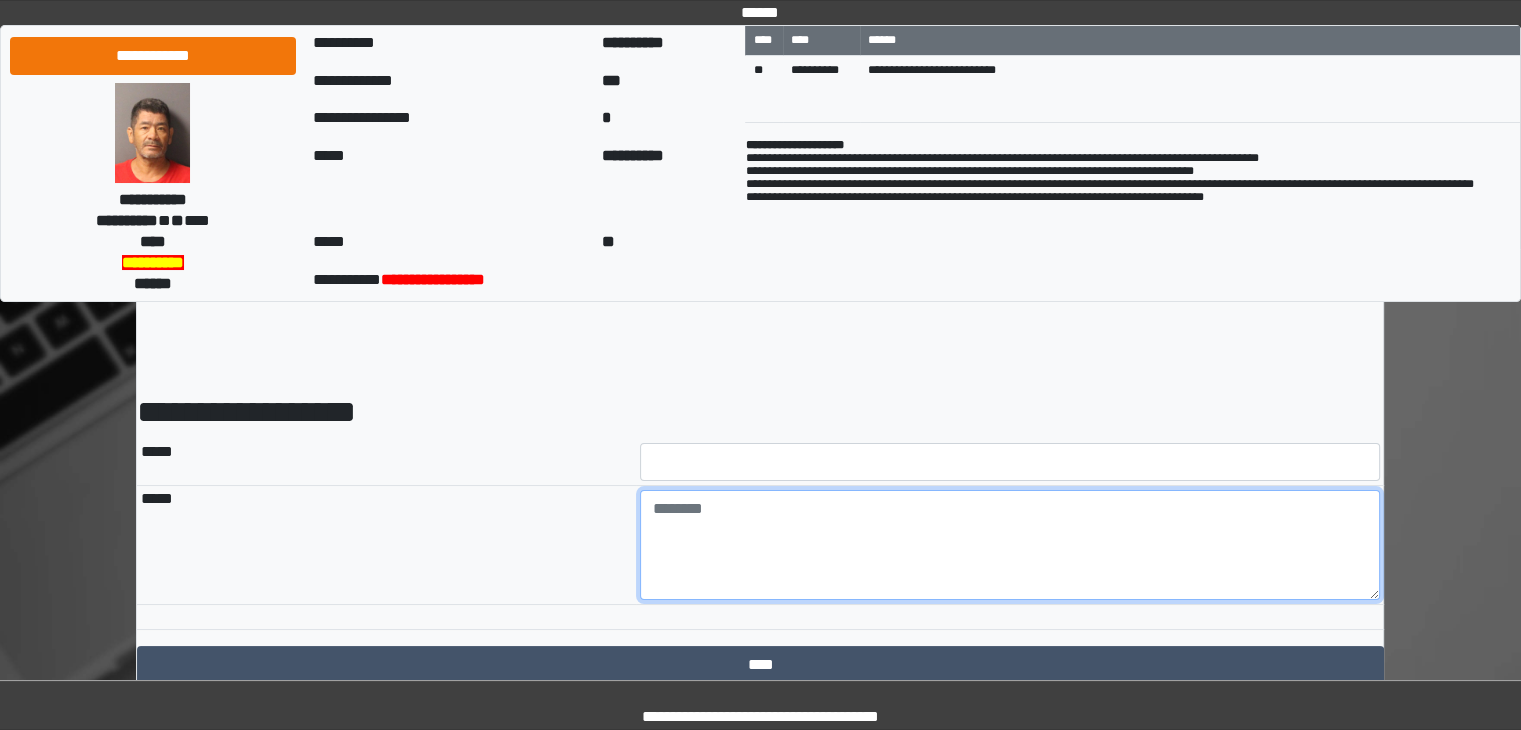 click at bounding box center (1010, 545) 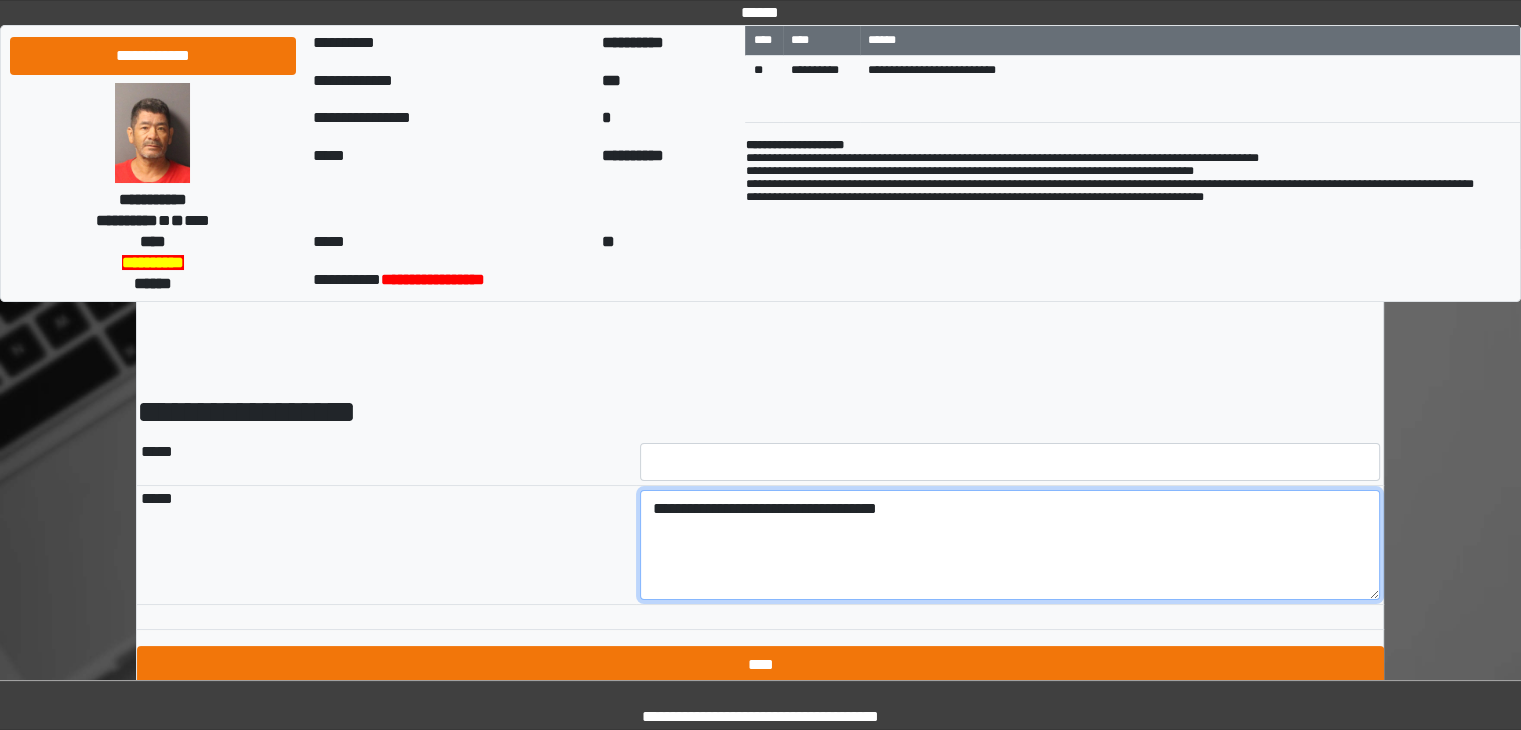 type on "**********" 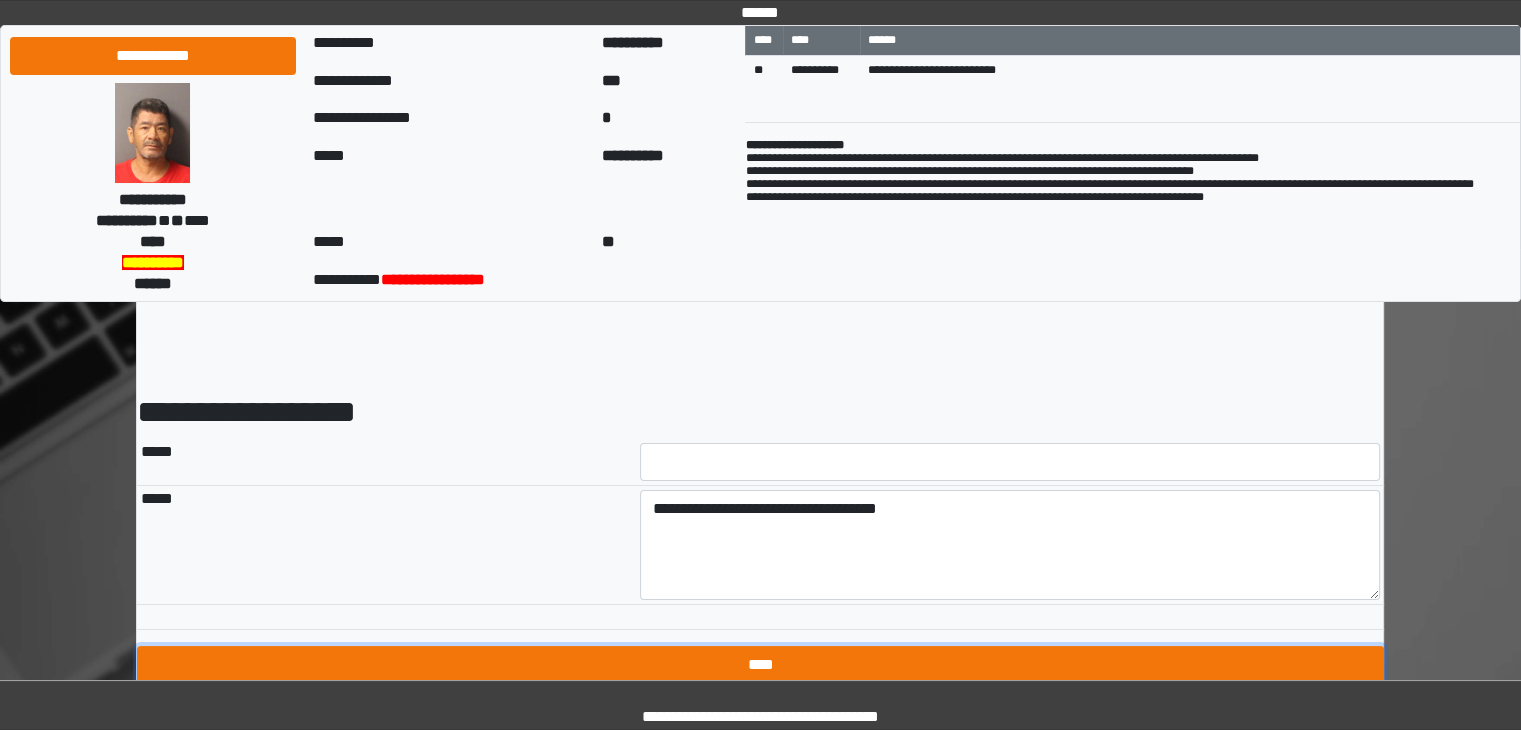 click on "****" at bounding box center [760, 665] 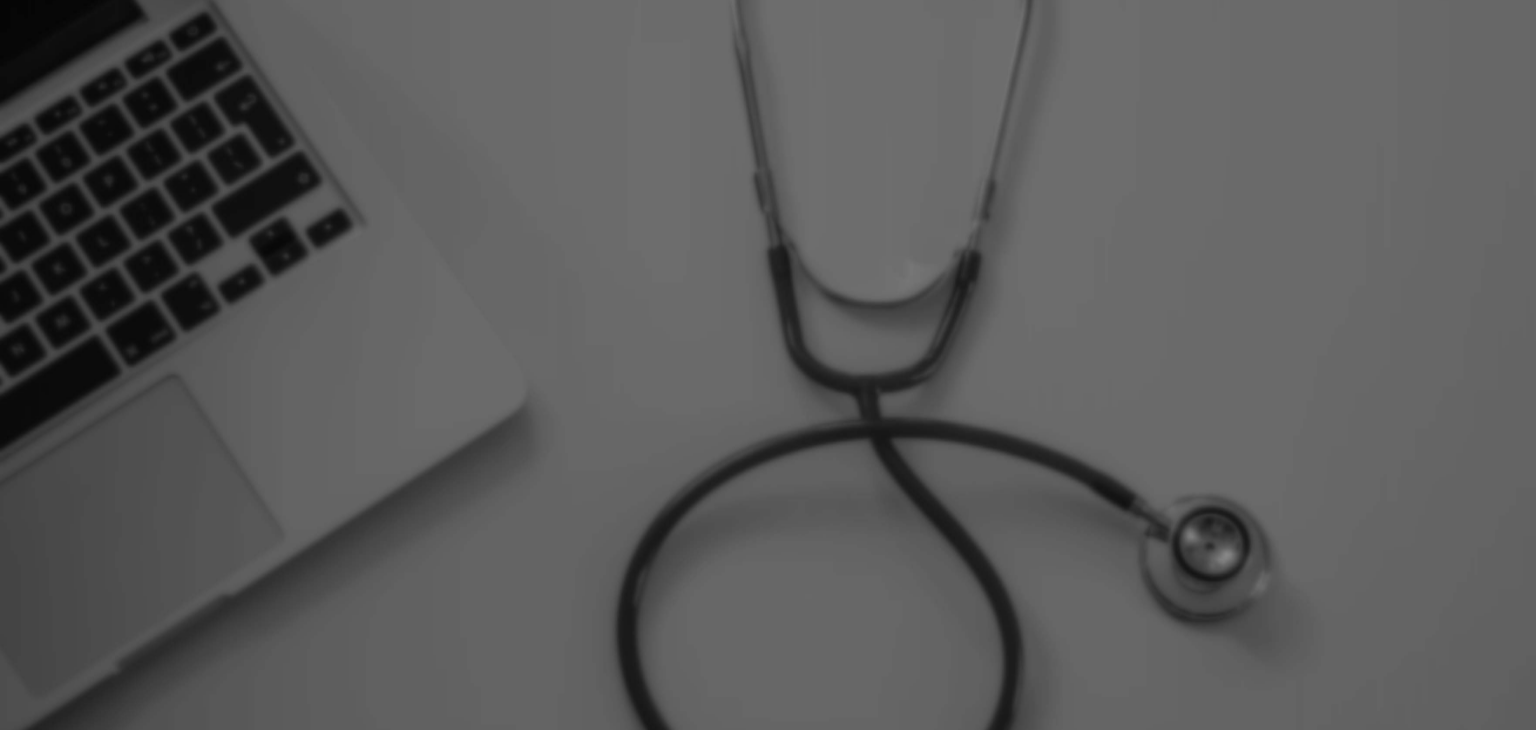 scroll, scrollTop: 0, scrollLeft: 0, axis: both 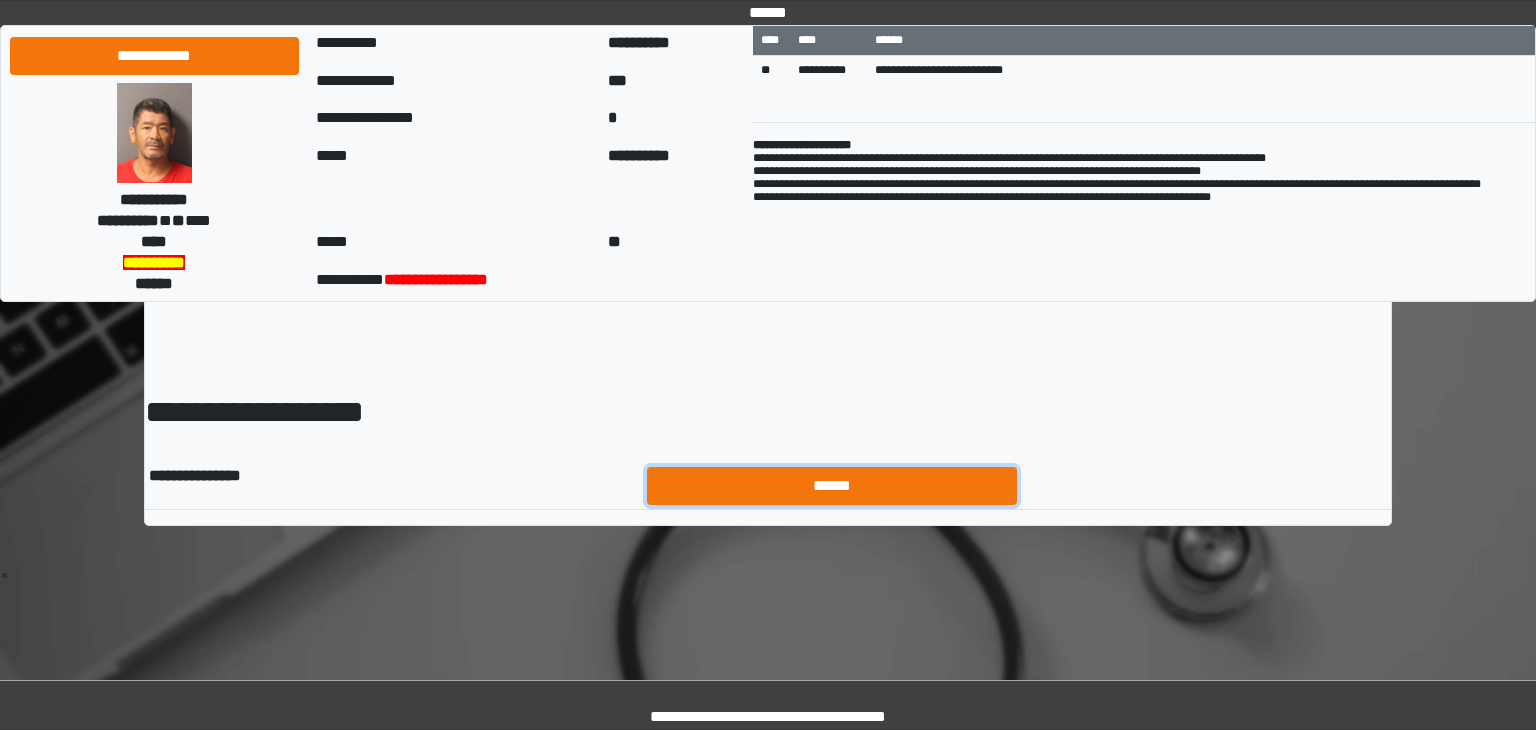 click on "******" at bounding box center [832, 486] 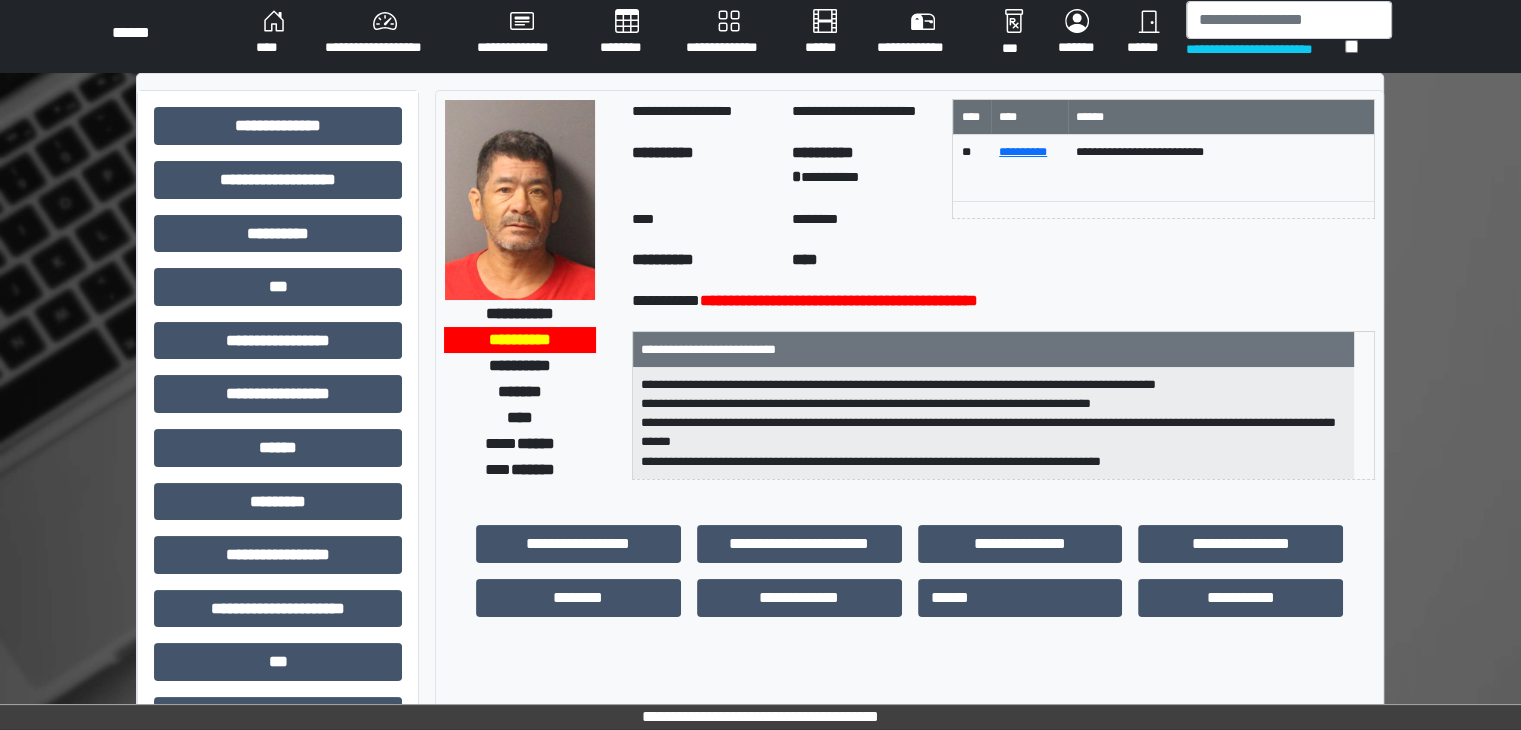 scroll, scrollTop: 0, scrollLeft: 0, axis: both 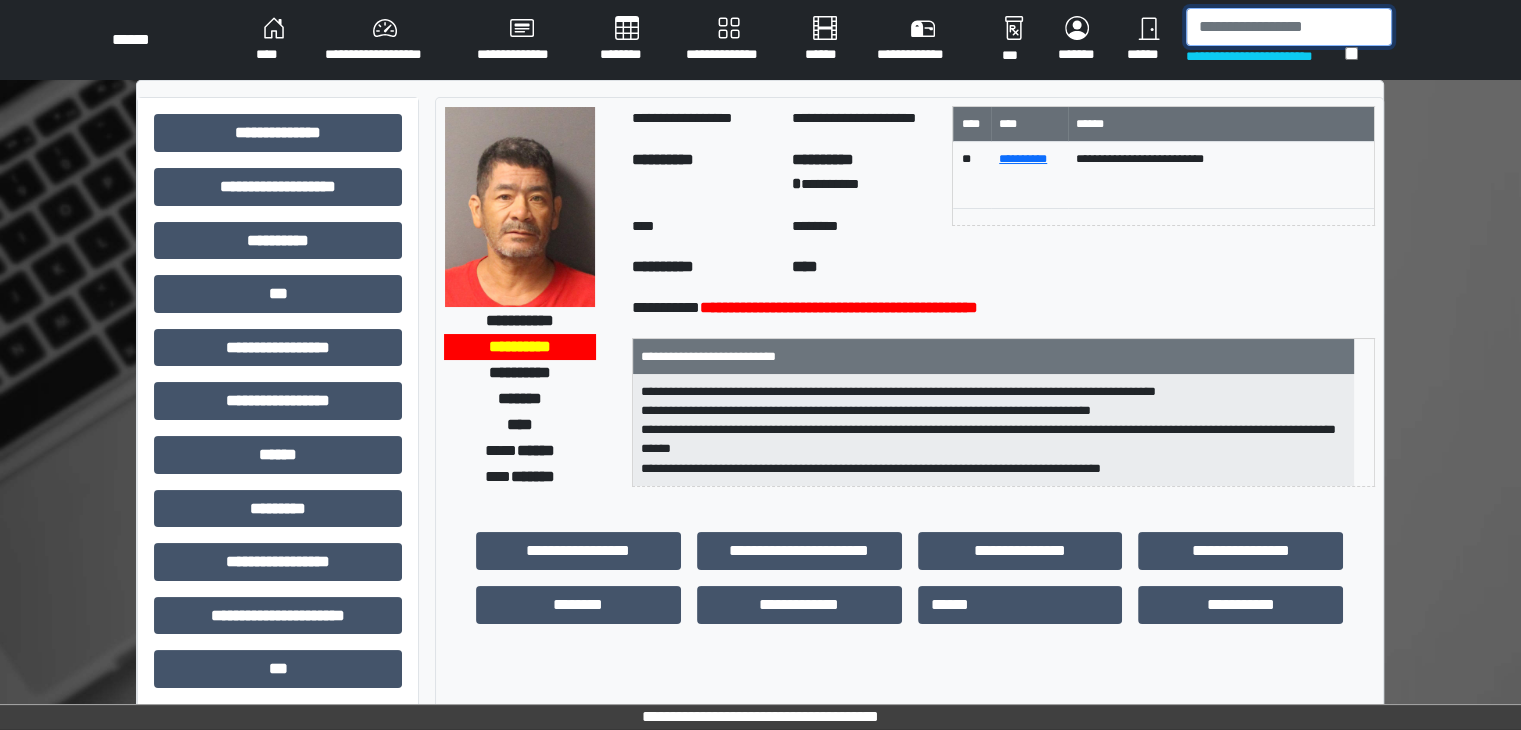 click at bounding box center (1289, 27) 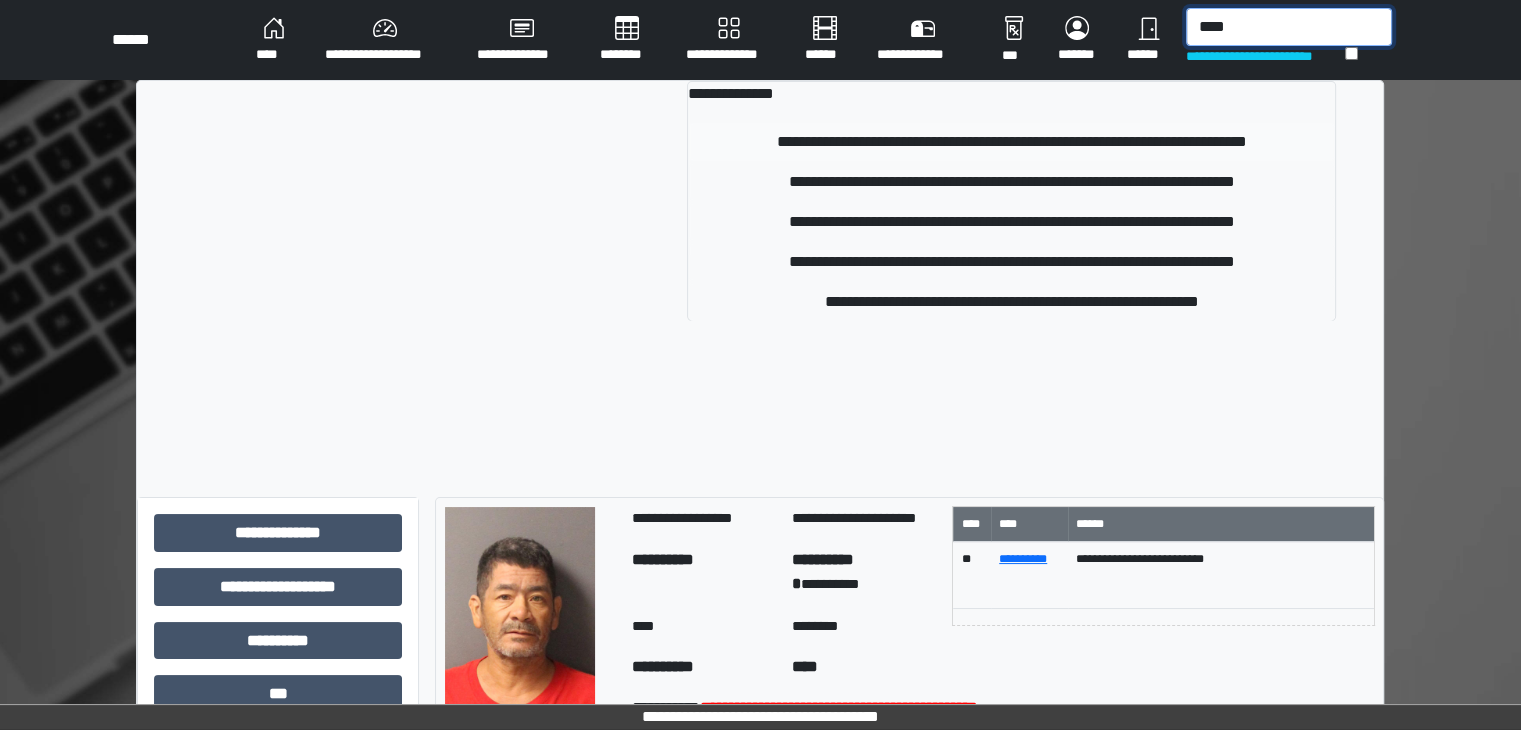 type on "****" 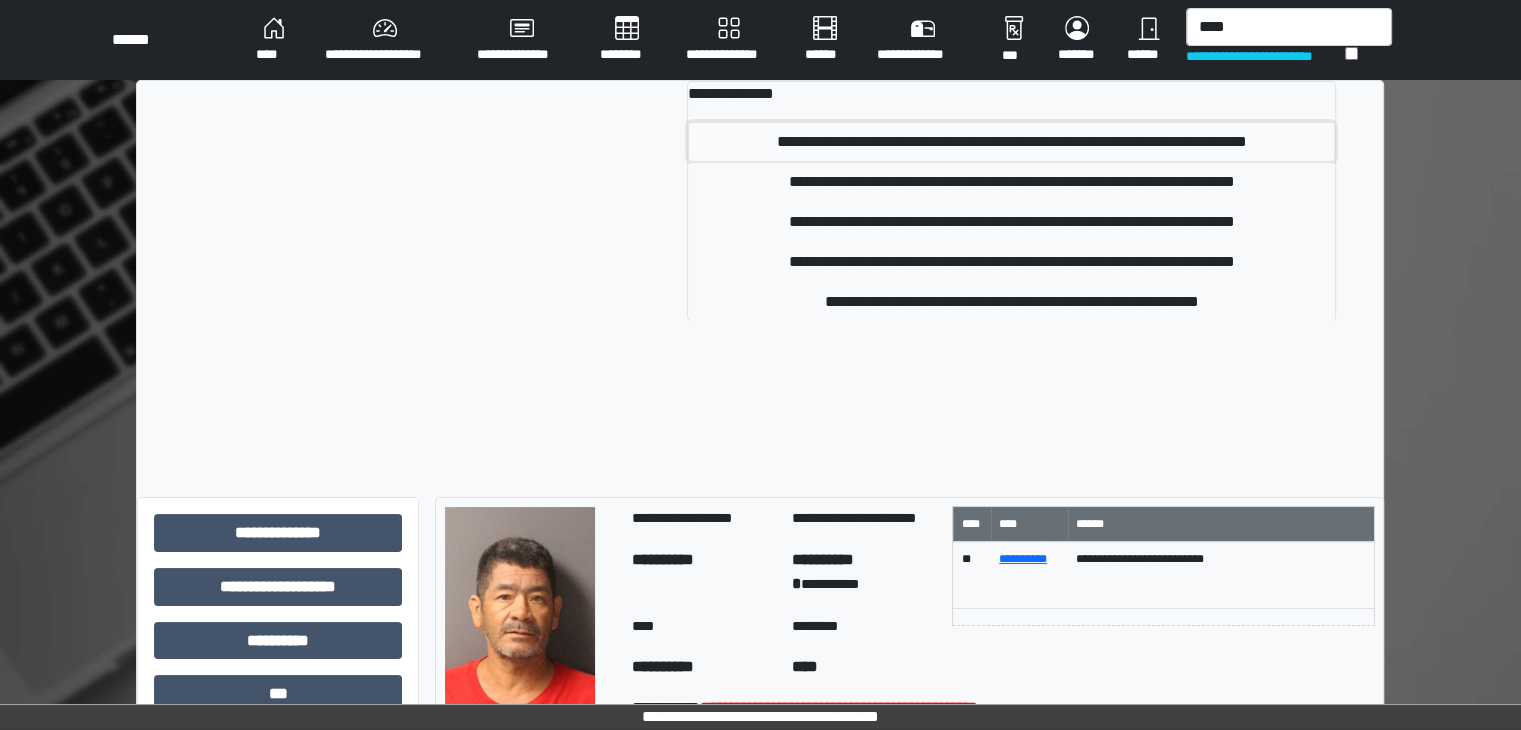 click on "**********" at bounding box center (1011, 142) 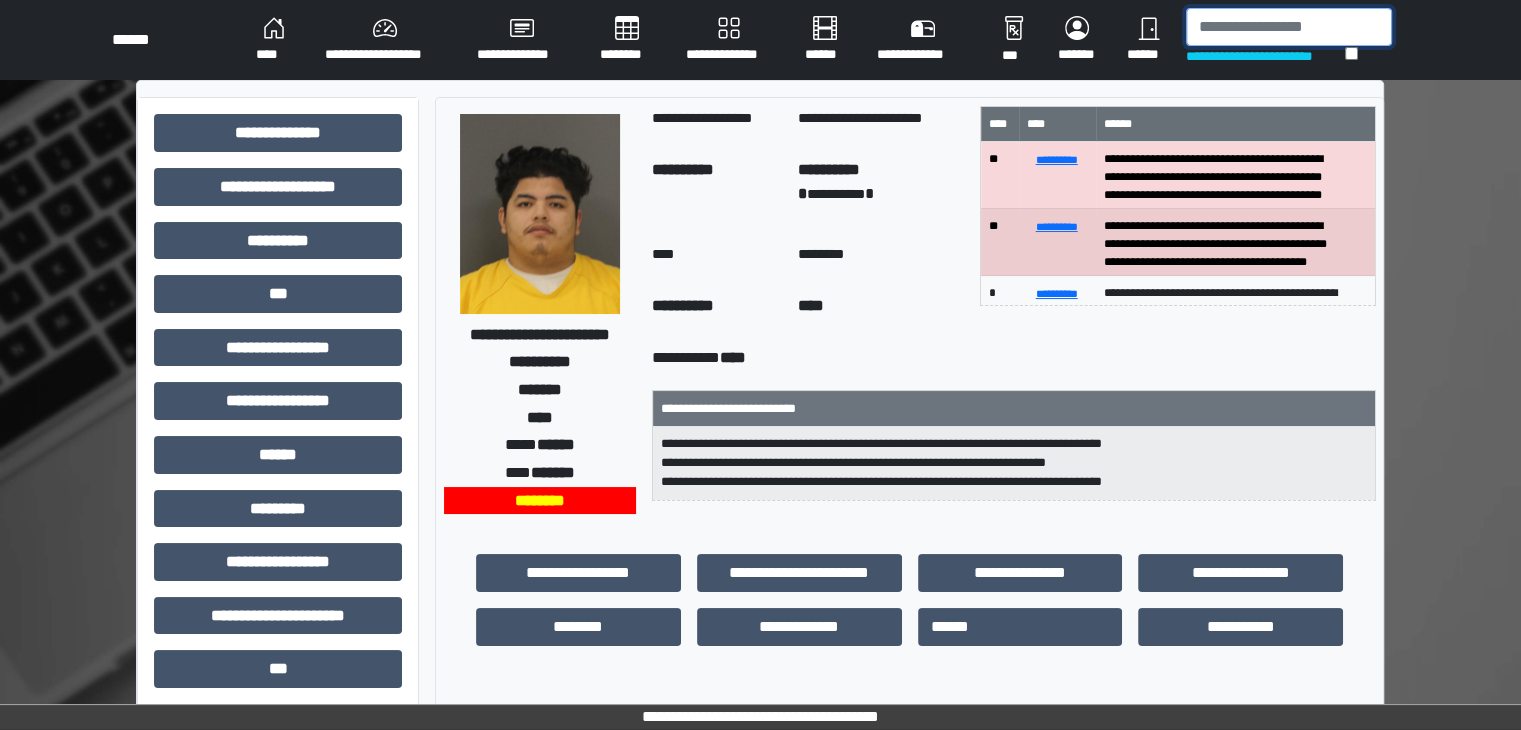 click at bounding box center (1289, 27) 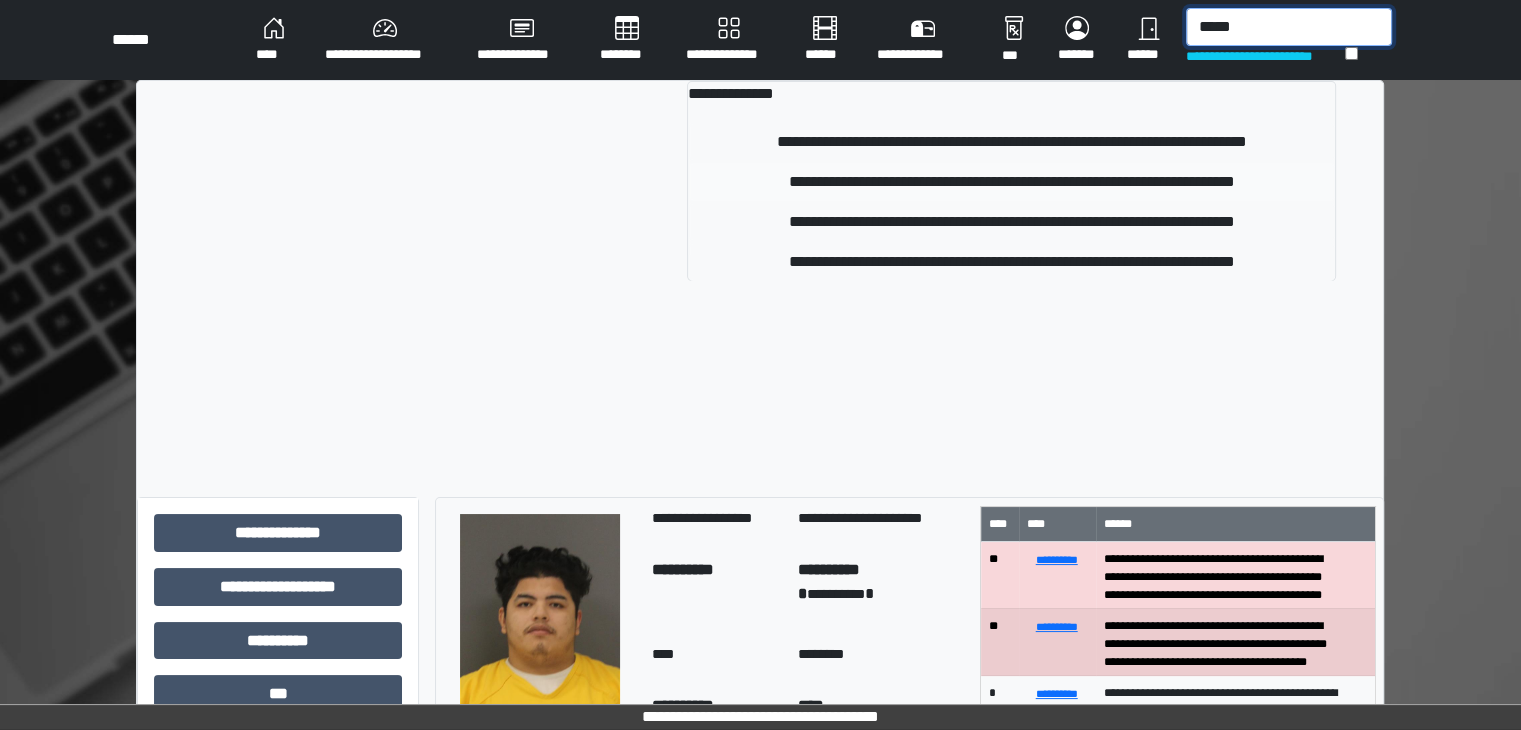 type on "*****" 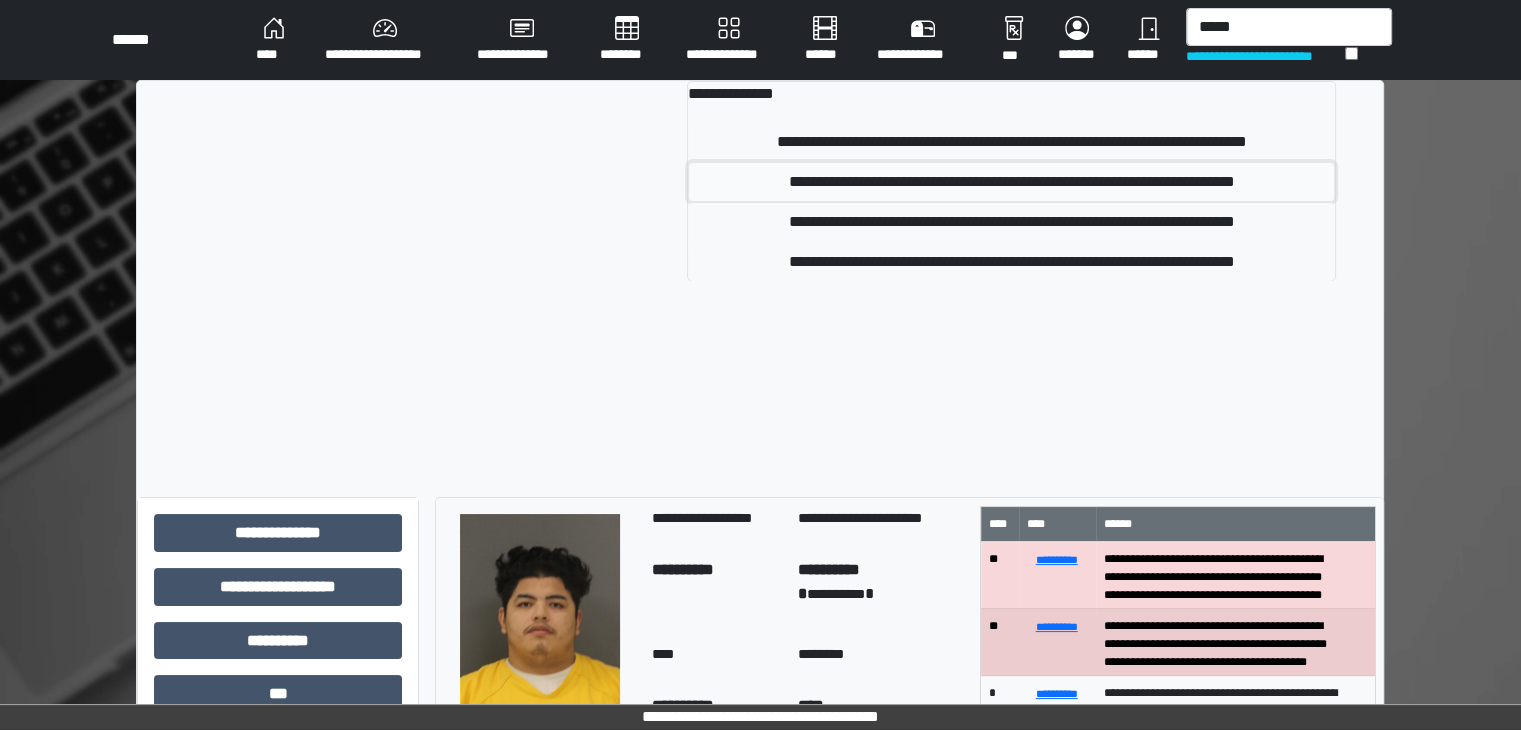 click on "**********" at bounding box center (1011, 182) 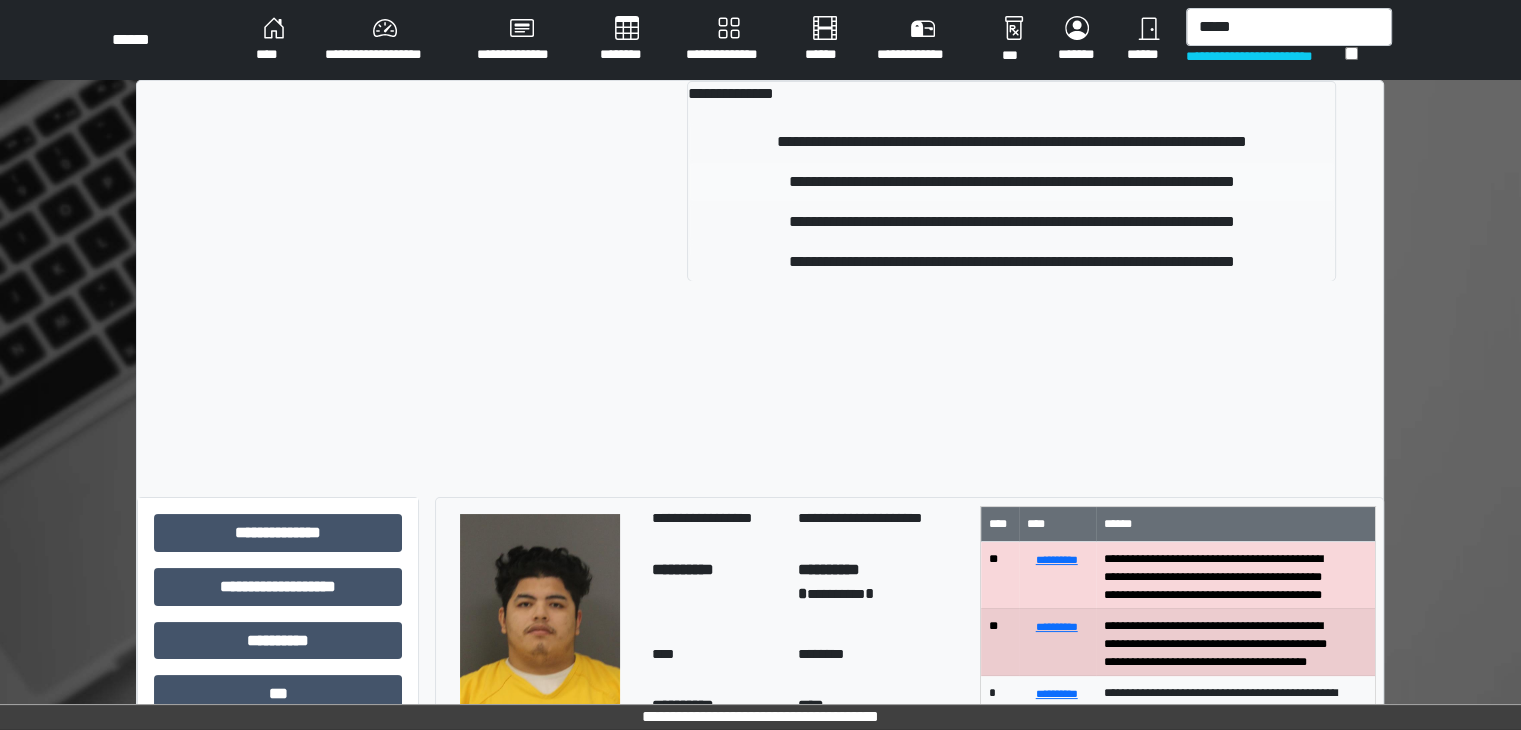 type 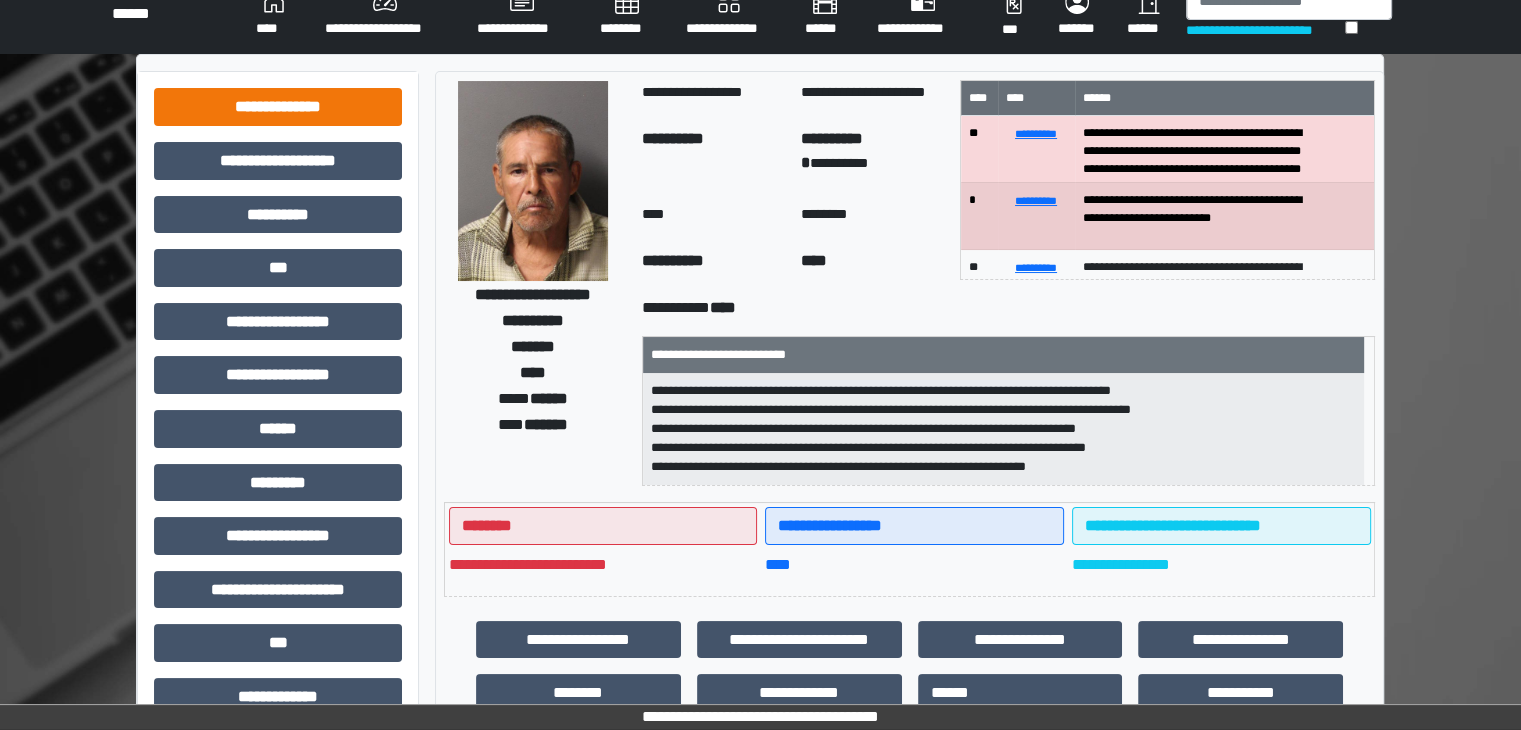 scroll, scrollTop: 0, scrollLeft: 0, axis: both 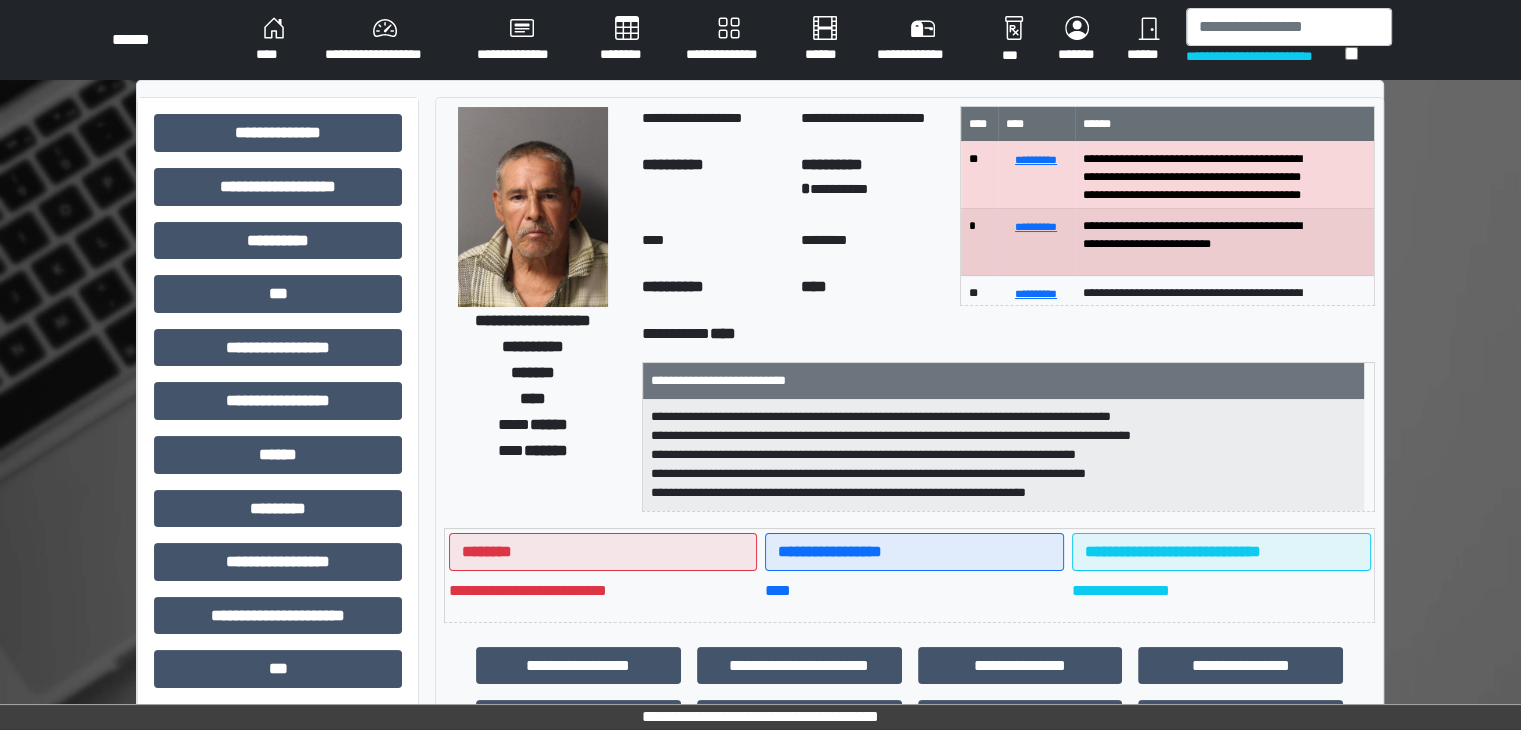 click on "**********" at bounding box center [278, 623] 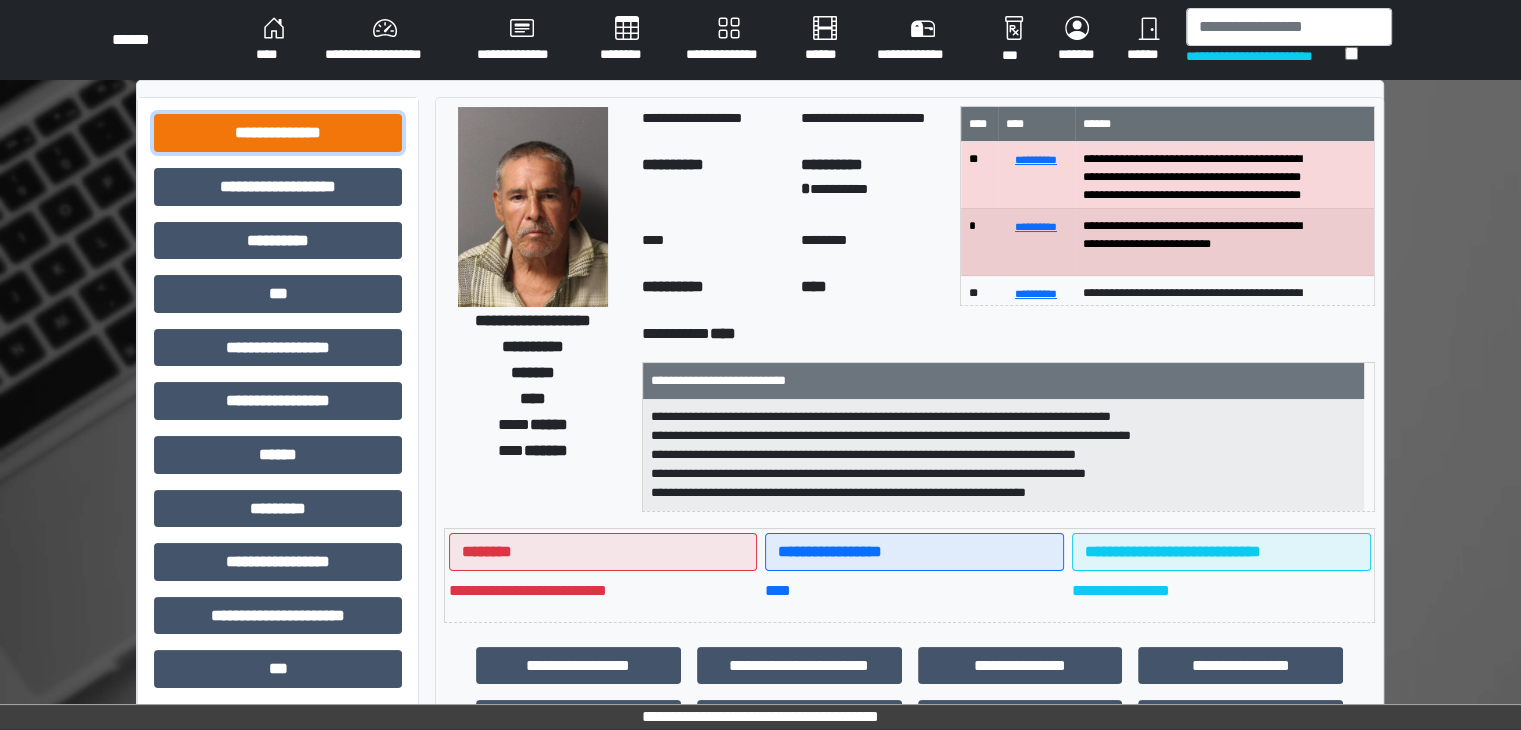 click on "**********" at bounding box center (278, 133) 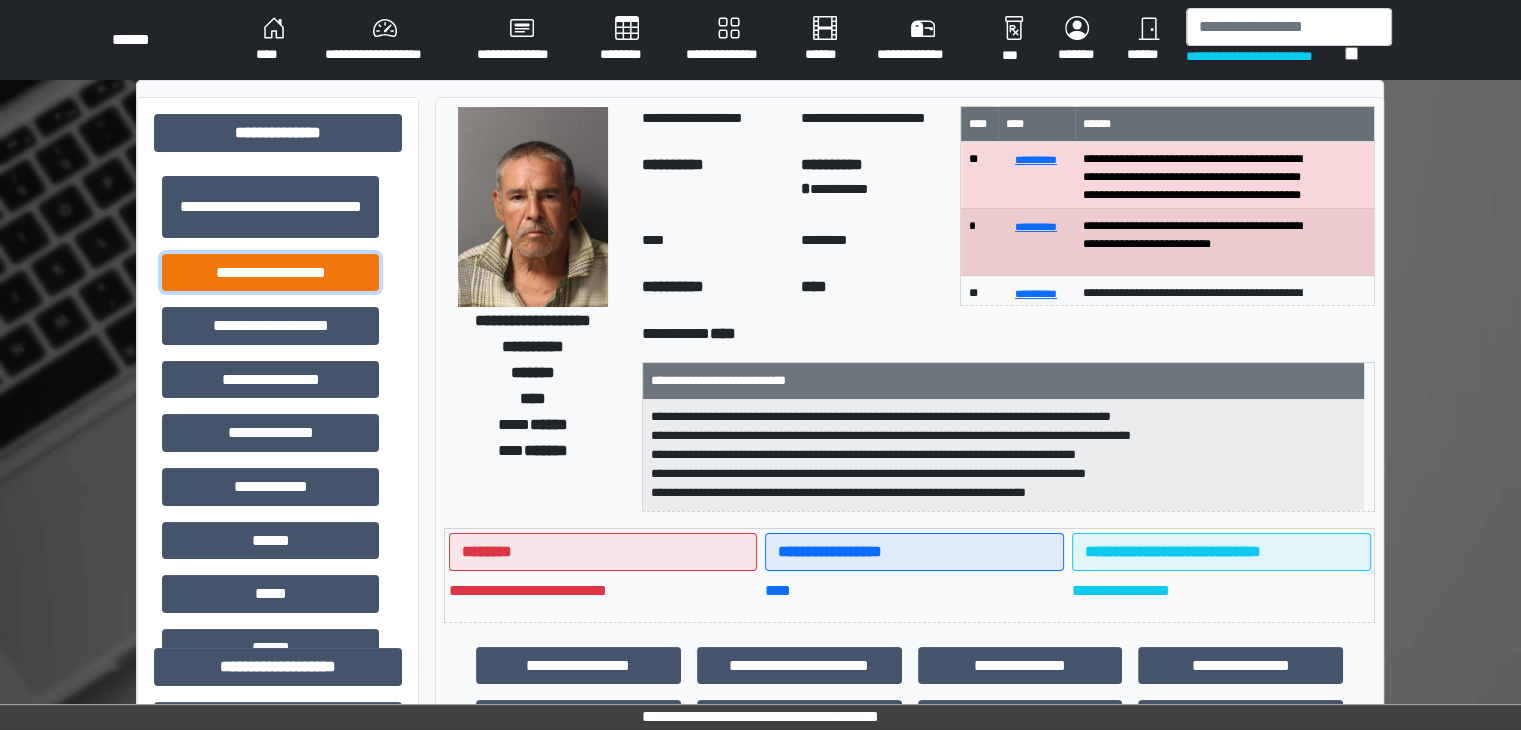 click on "**********" at bounding box center (270, 273) 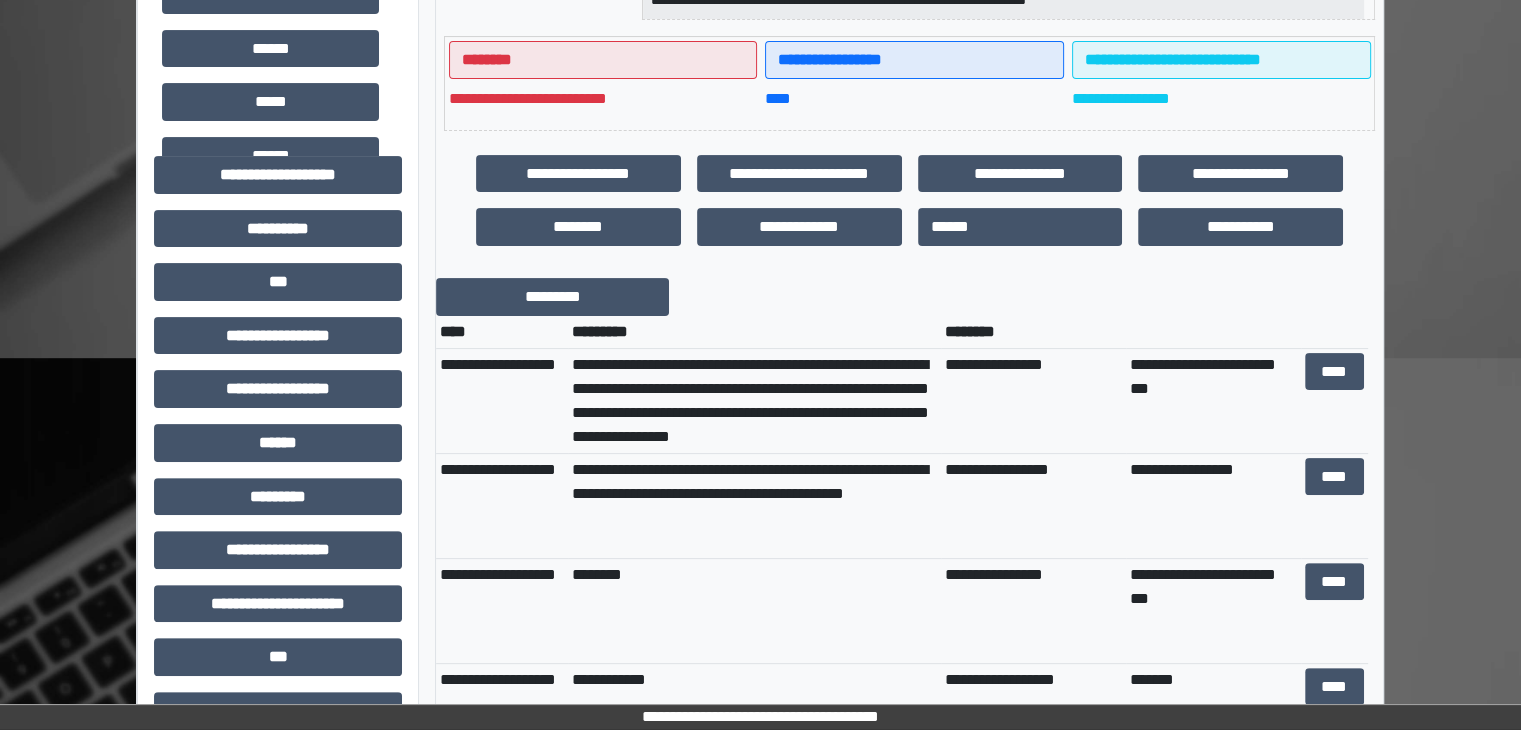 scroll, scrollTop: 500, scrollLeft: 0, axis: vertical 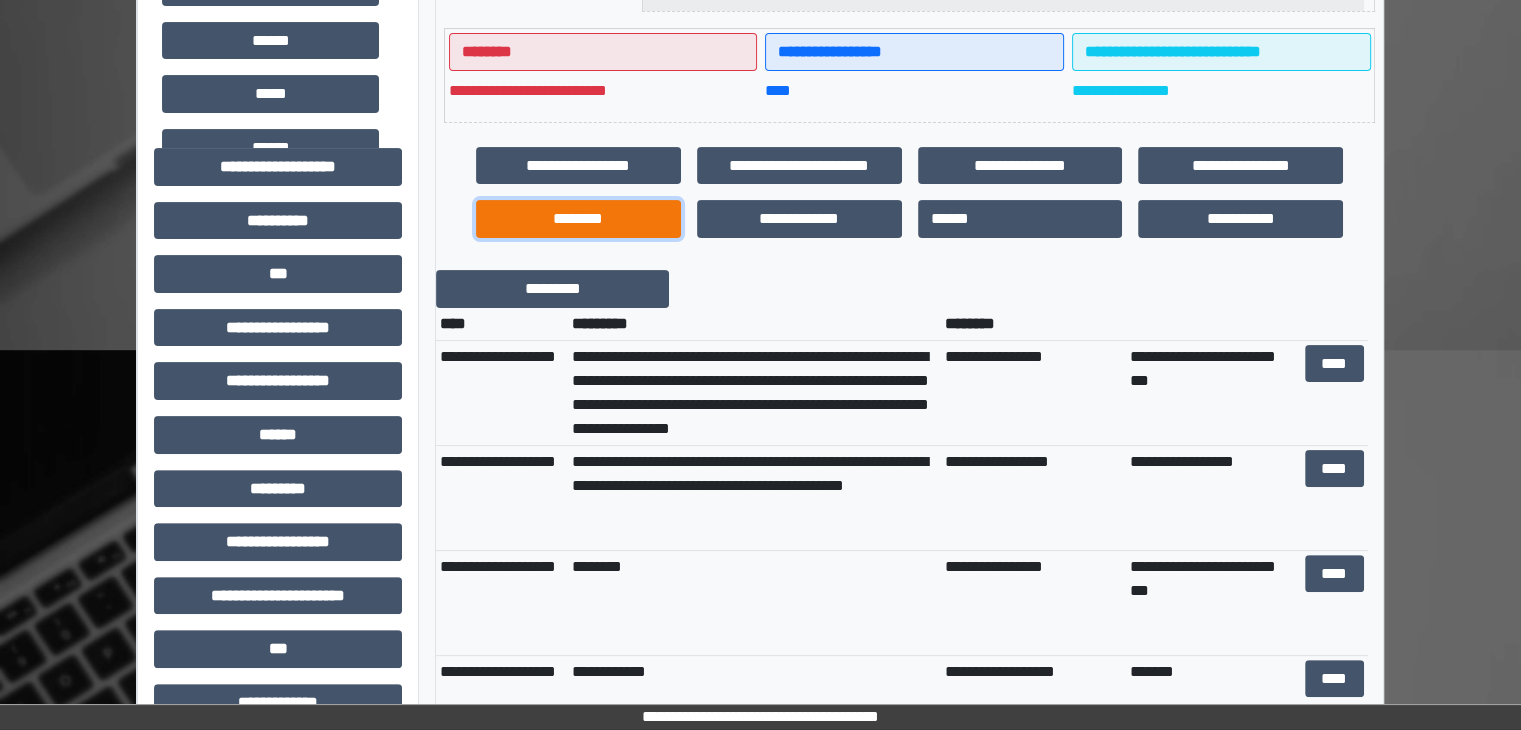 click on "********" at bounding box center (578, 219) 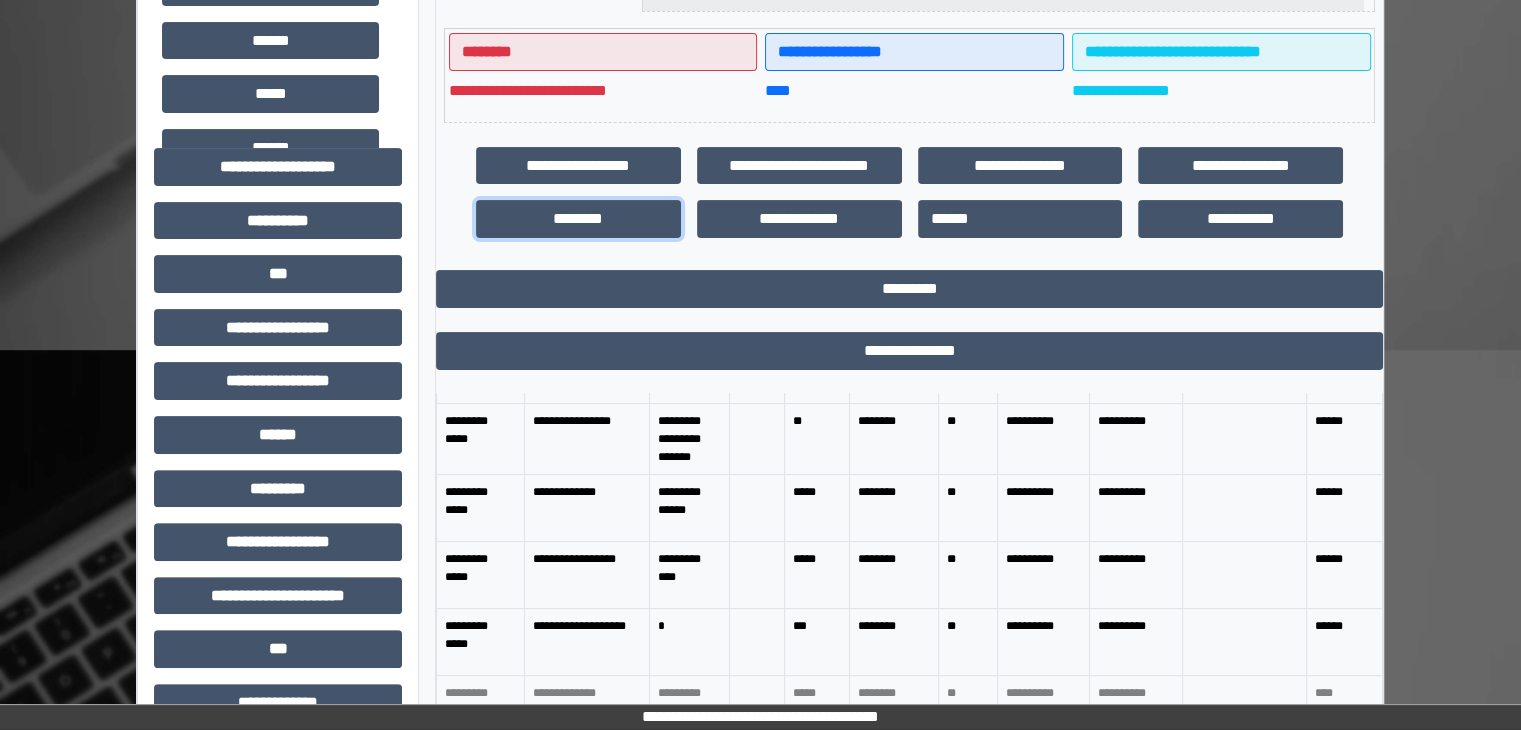 scroll, scrollTop: 0, scrollLeft: 0, axis: both 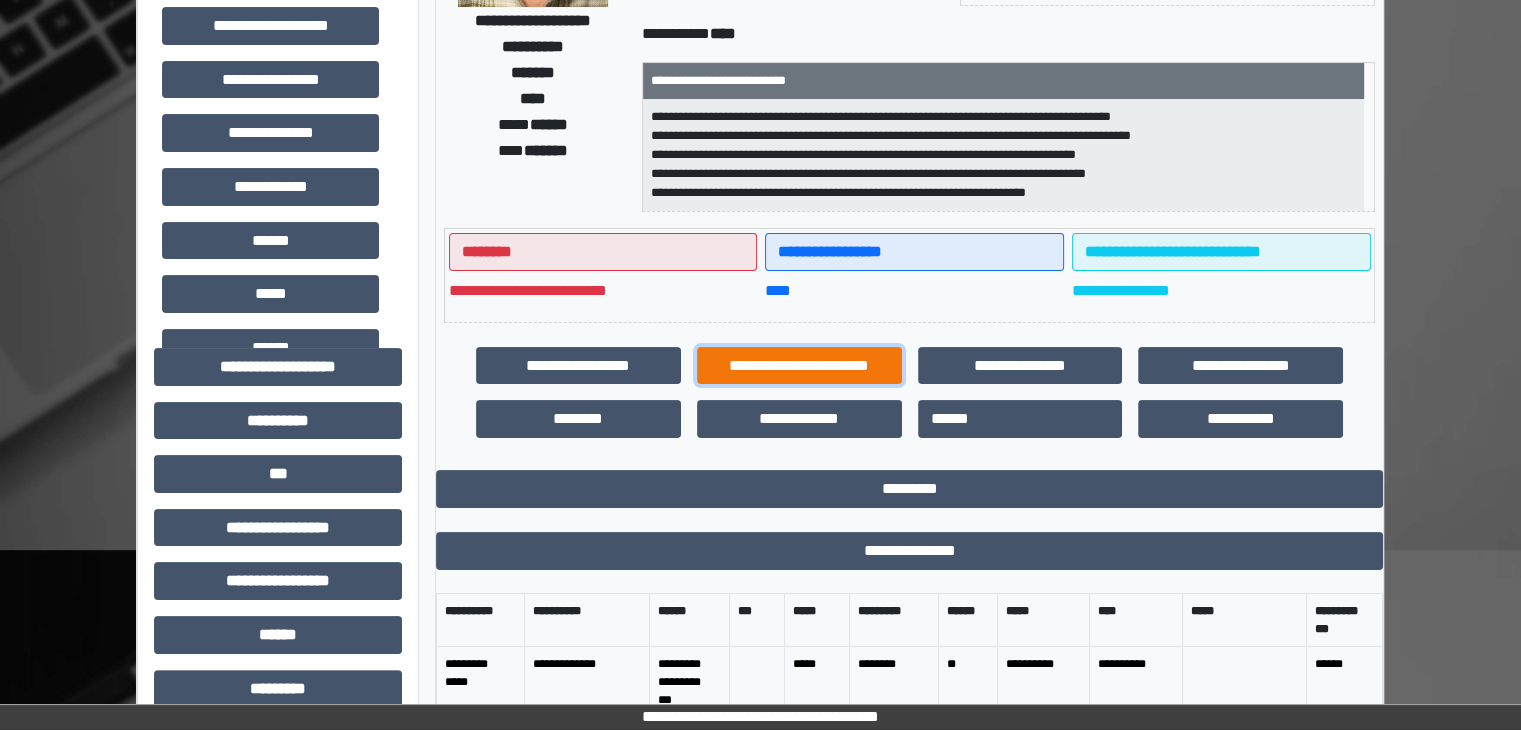 click on "**********" at bounding box center (799, 366) 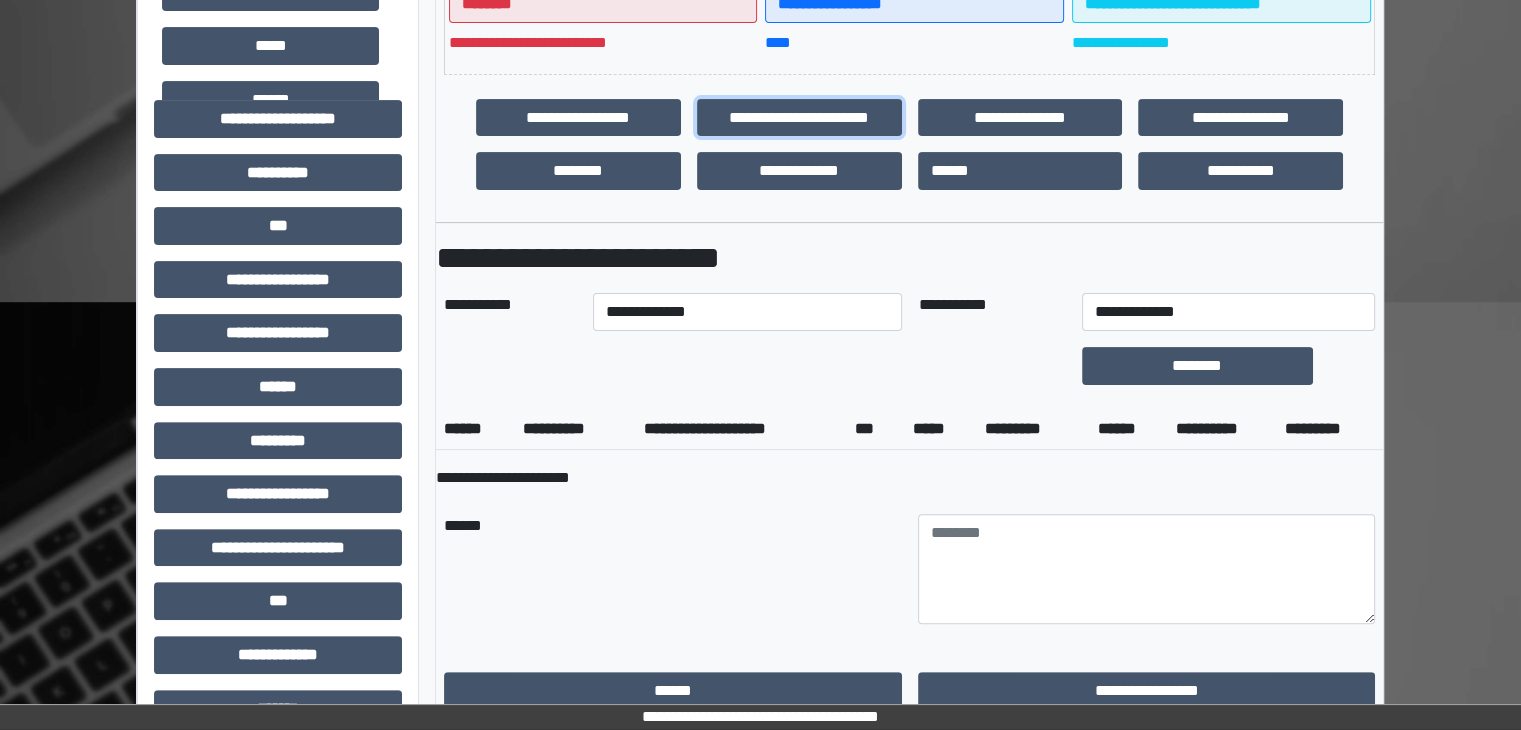 scroll, scrollTop: 600, scrollLeft: 0, axis: vertical 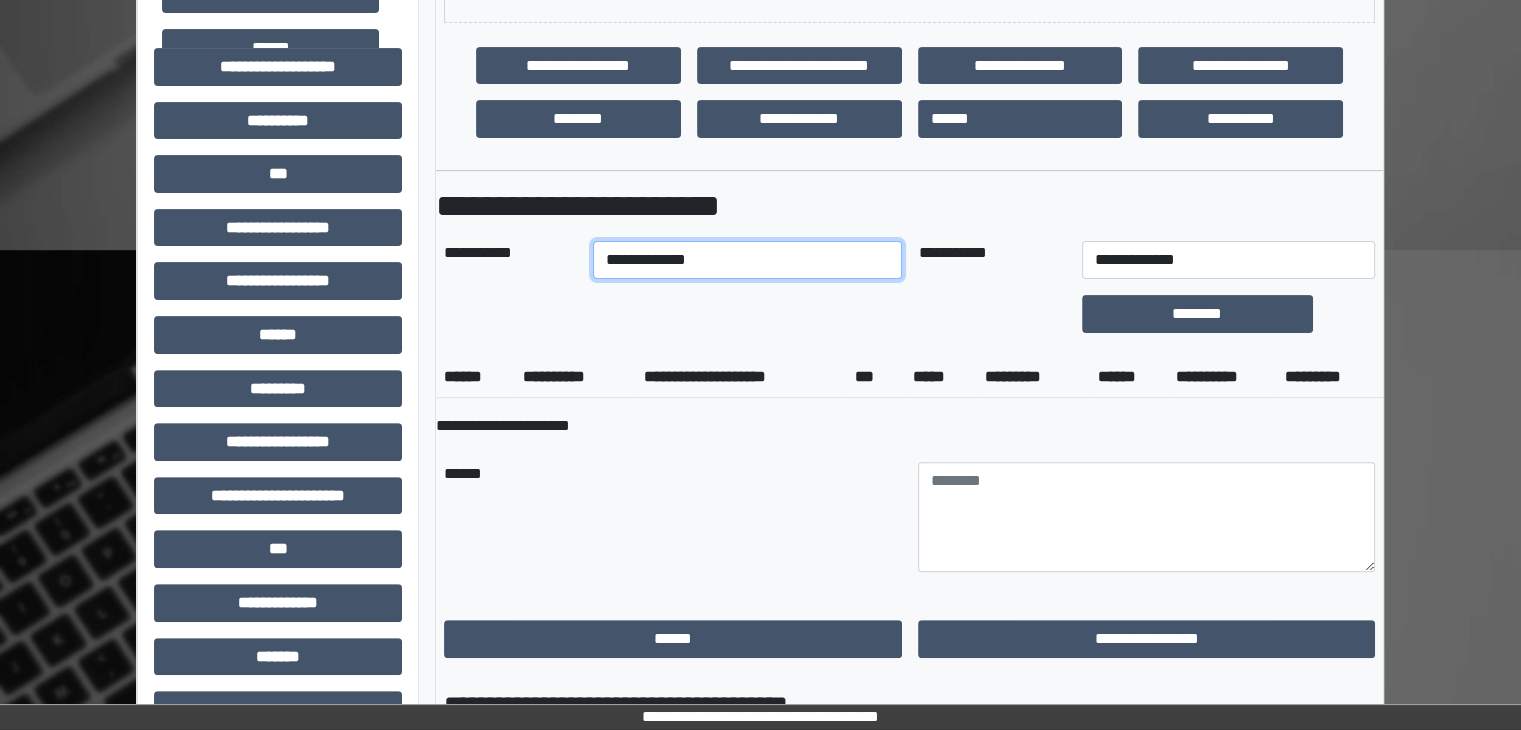 click on "**********" at bounding box center [748, 260] 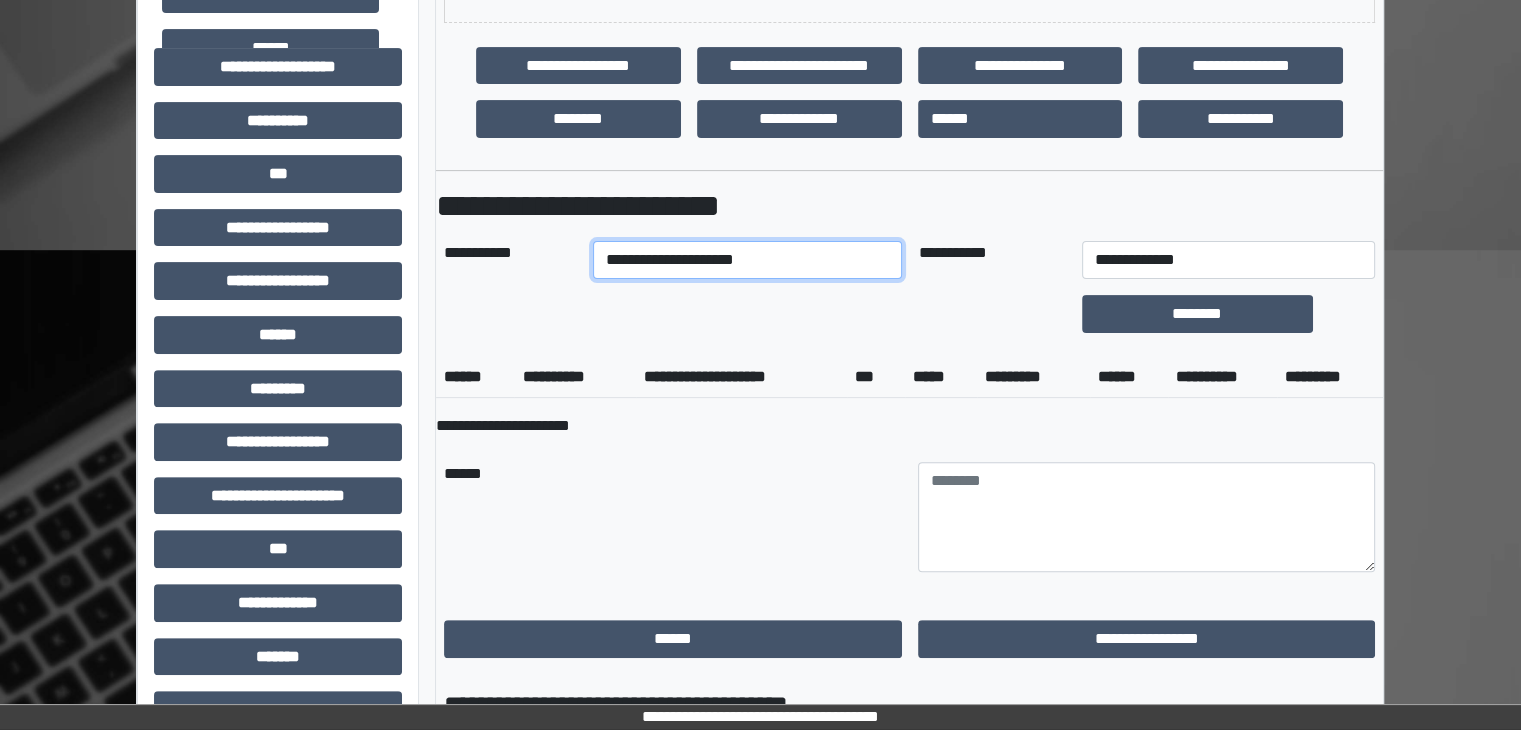 click on "**********" at bounding box center (748, 260) 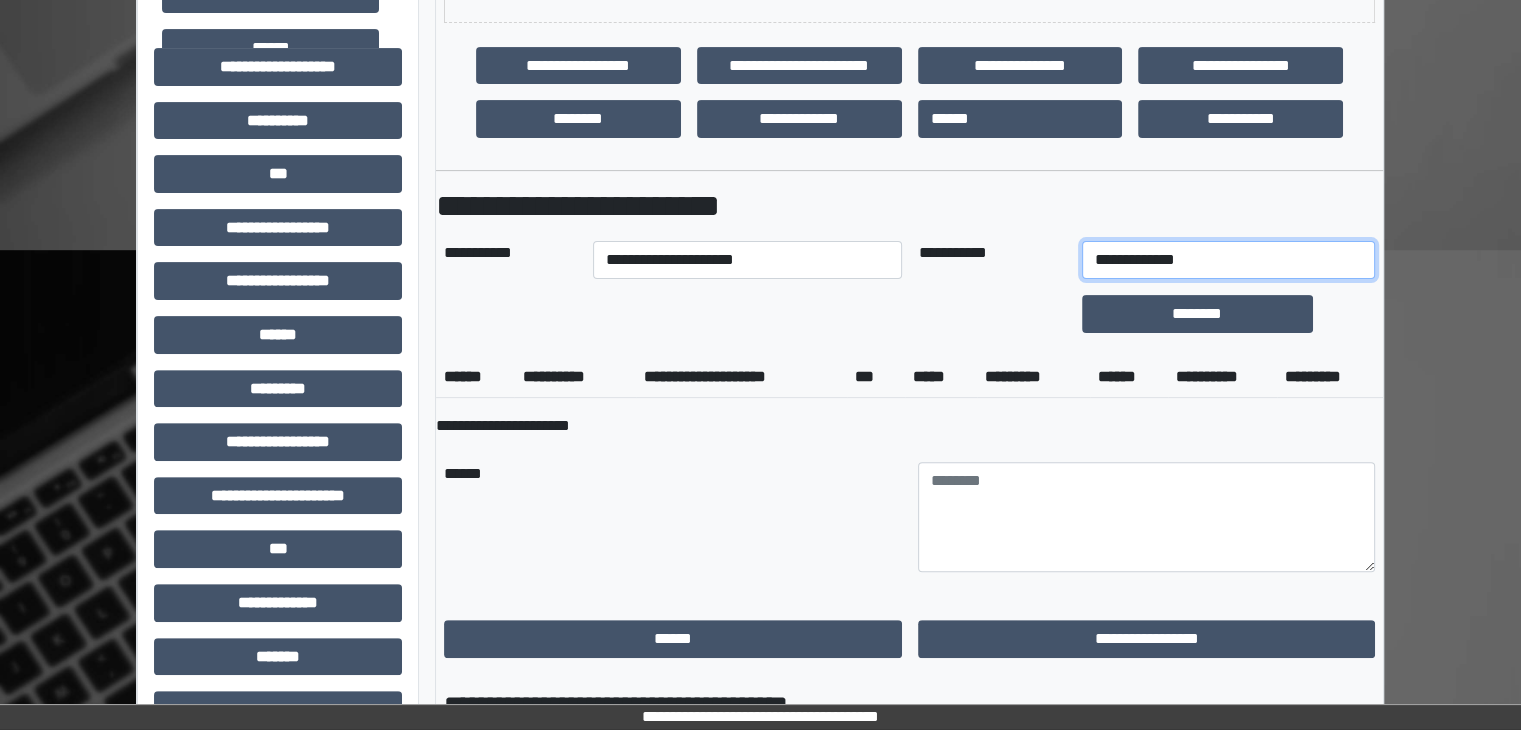 click on "**********" at bounding box center (1229, 260) 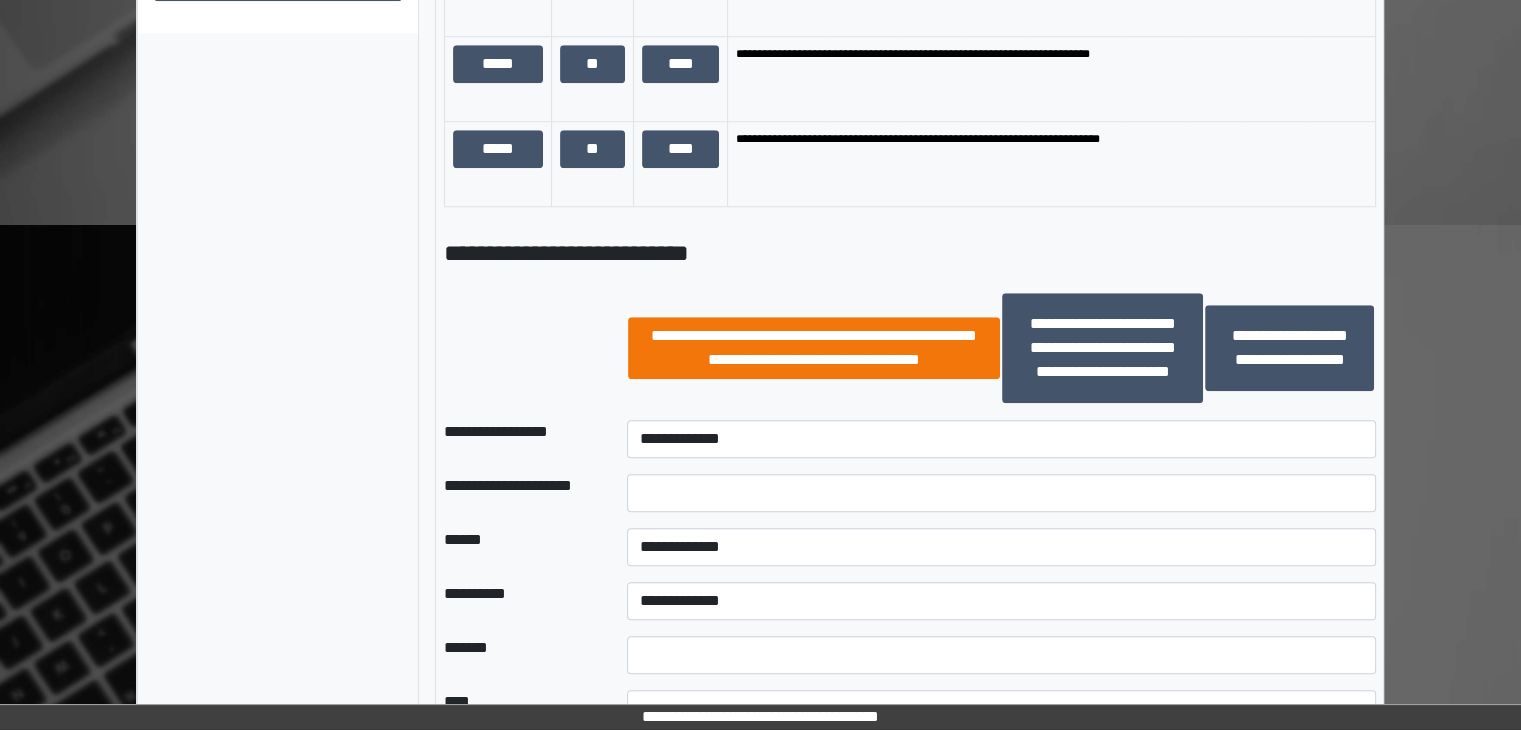 scroll, scrollTop: 1600, scrollLeft: 0, axis: vertical 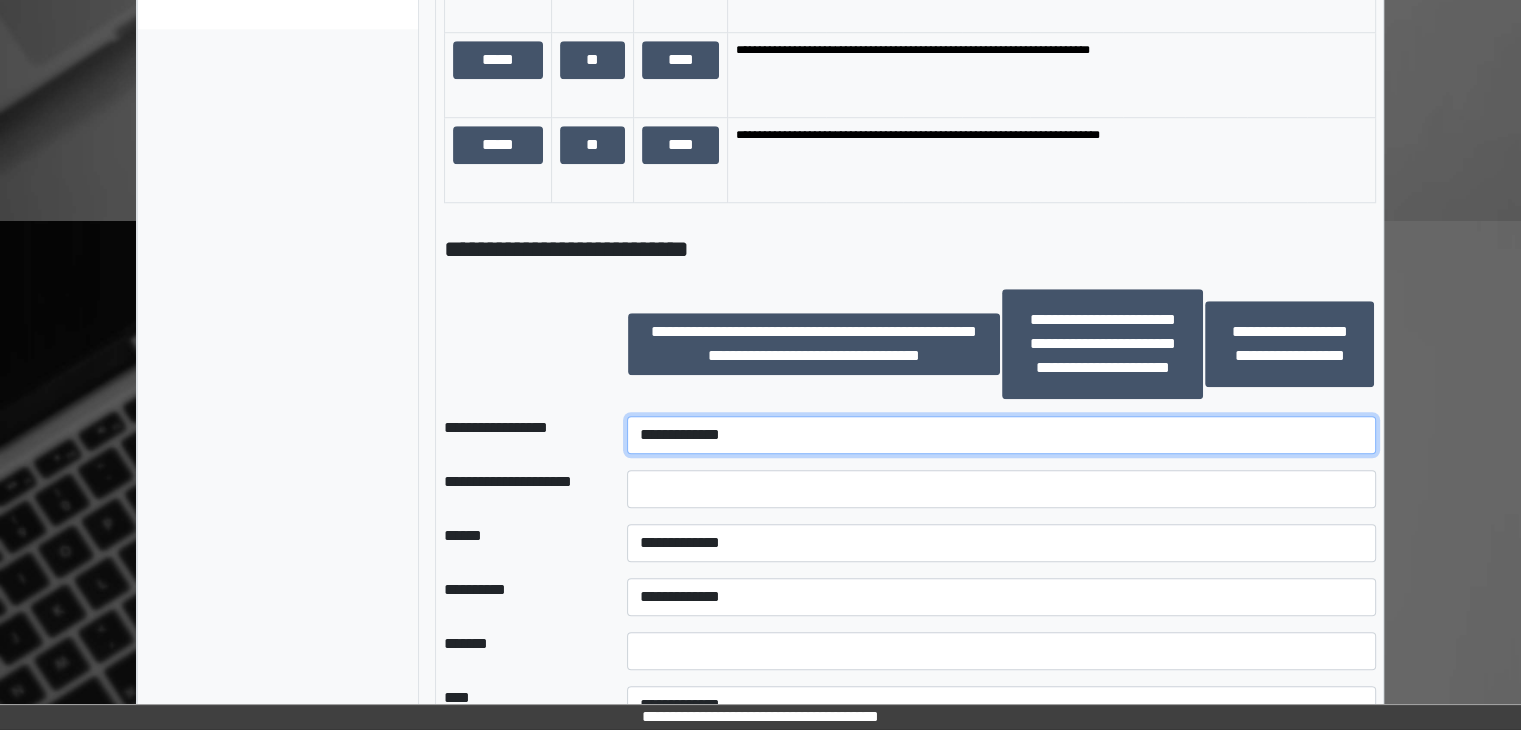 click on "**********" at bounding box center [1001, 435] 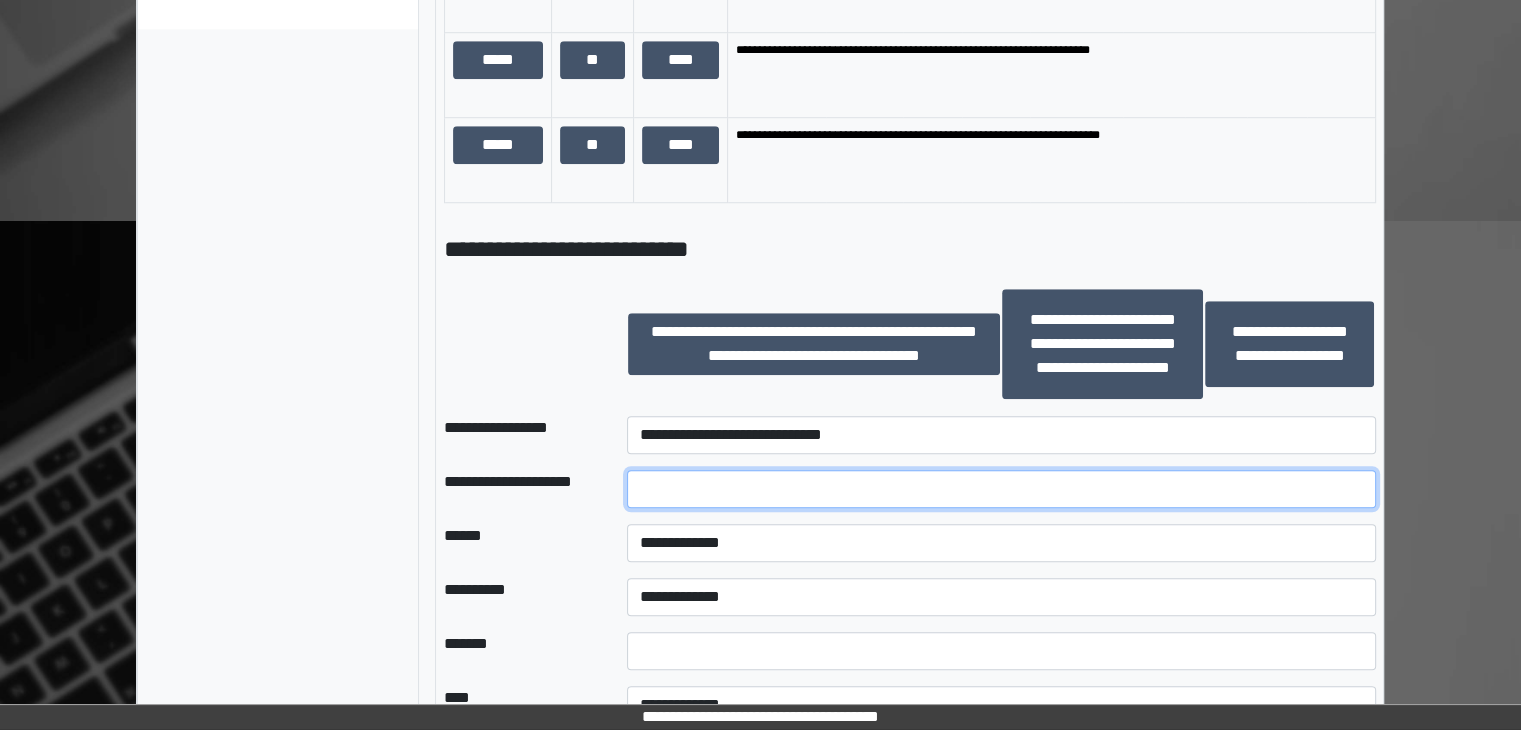 click at bounding box center (1001, 489) 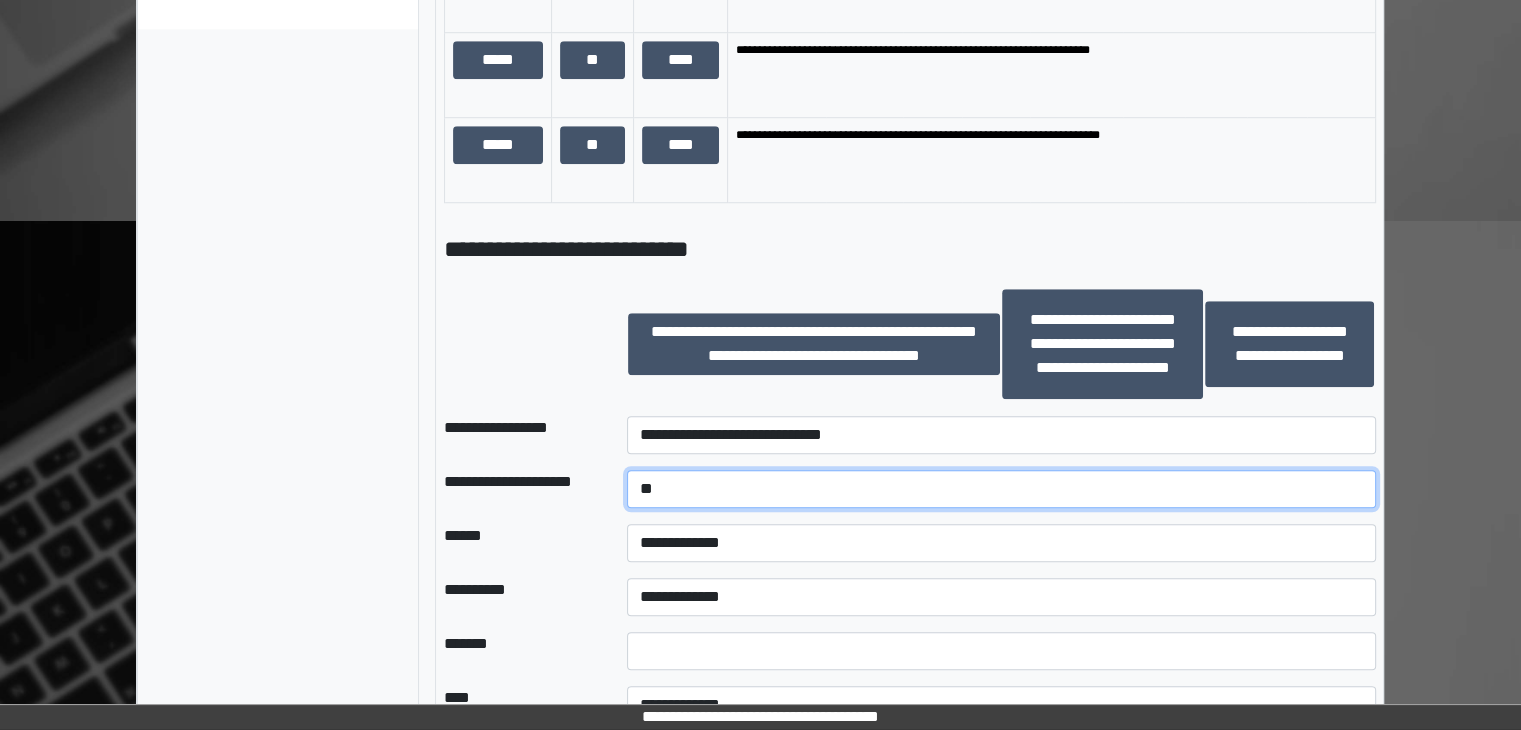 type on "**" 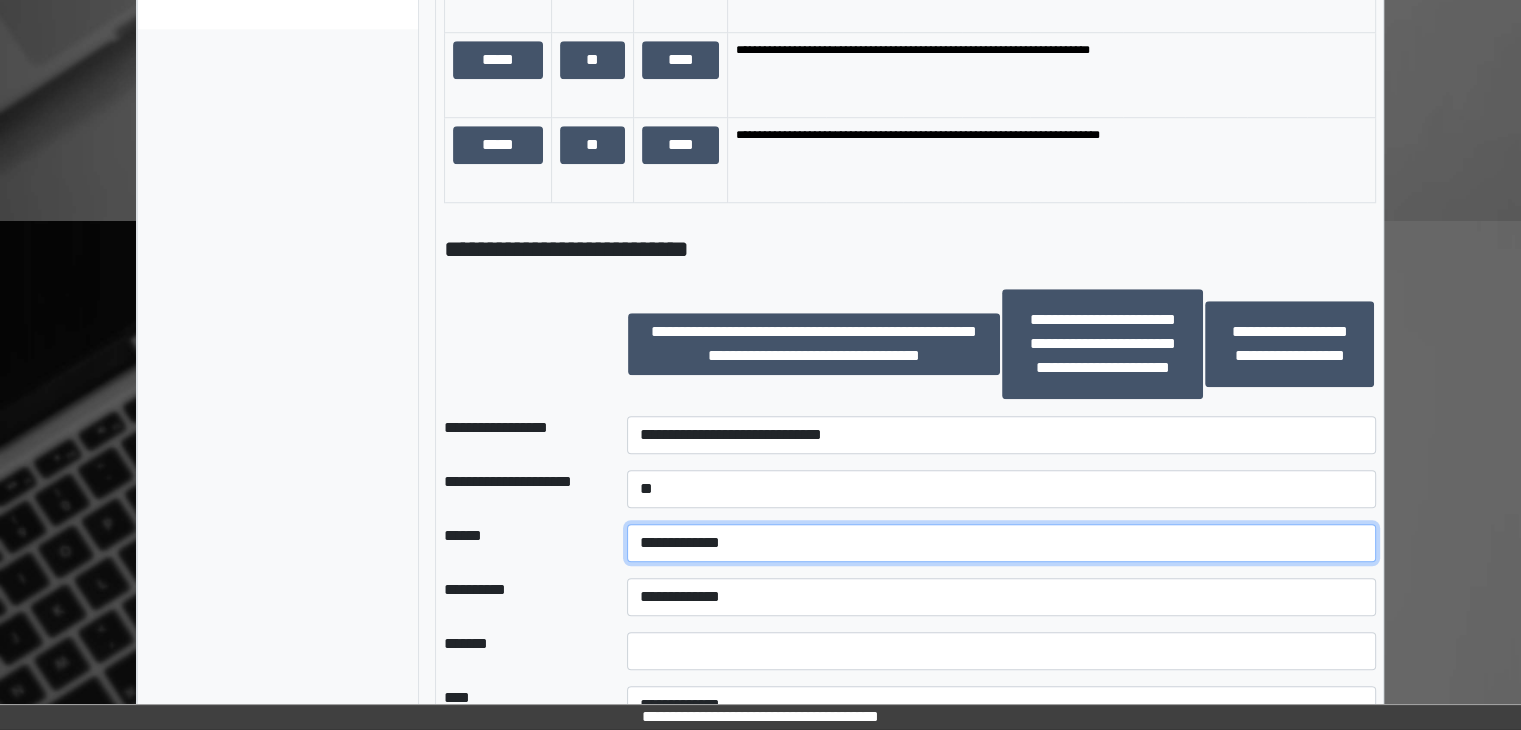 click on "**********" at bounding box center (1001, 543) 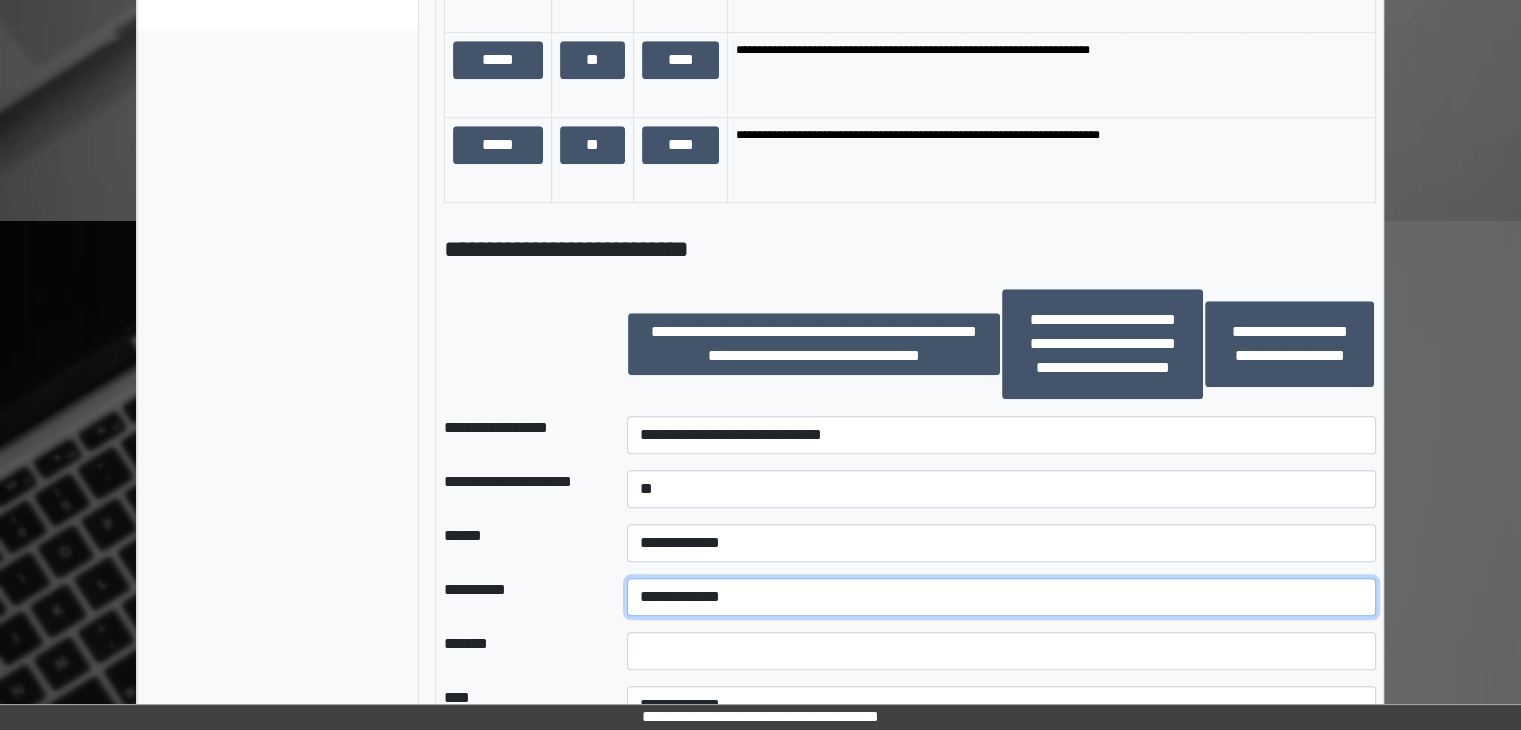 click on "**********" at bounding box center (1001, 597) 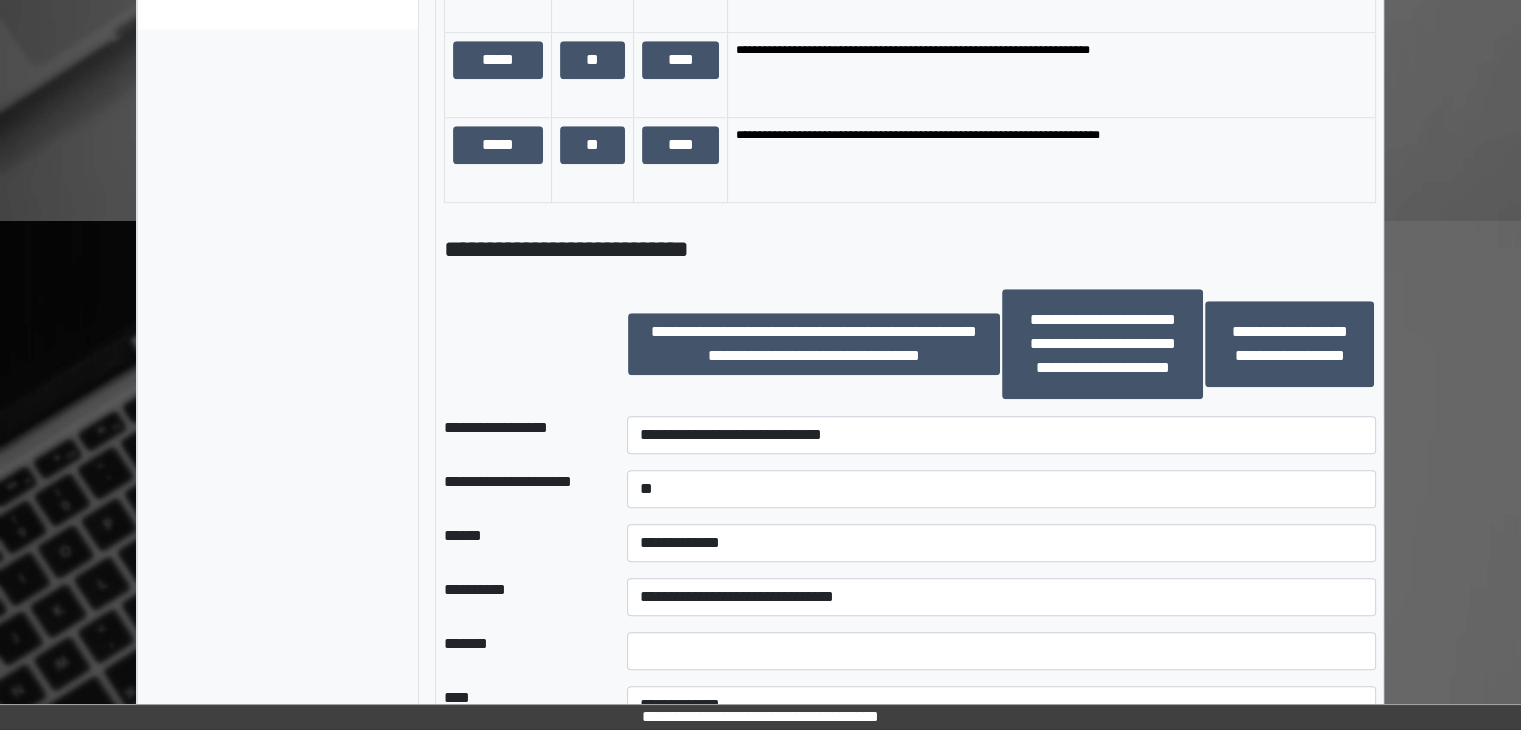 click on "**********" at bounding box center [278, 12] 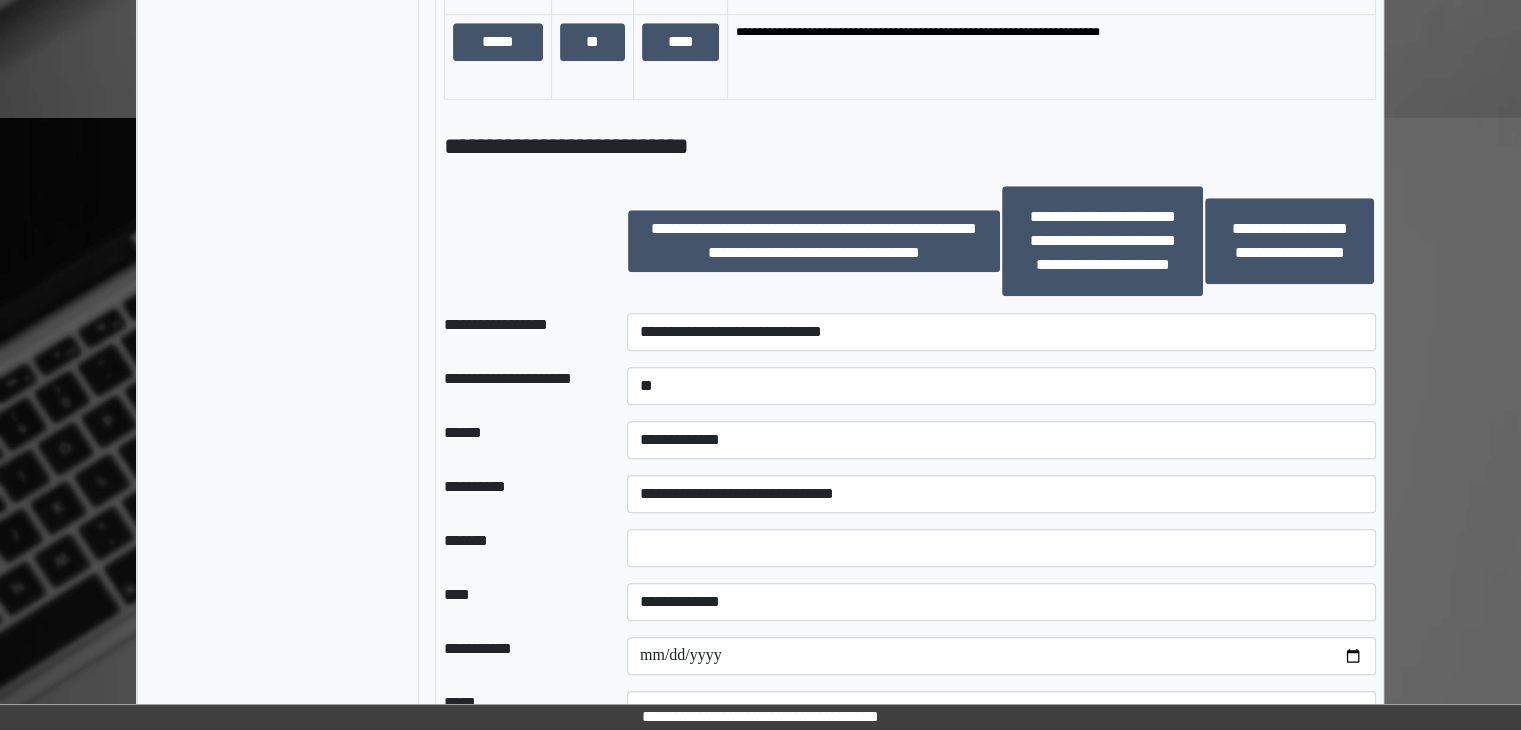 scroll, scrollTop: 1900, scrollLeft: 0, axis: vertical 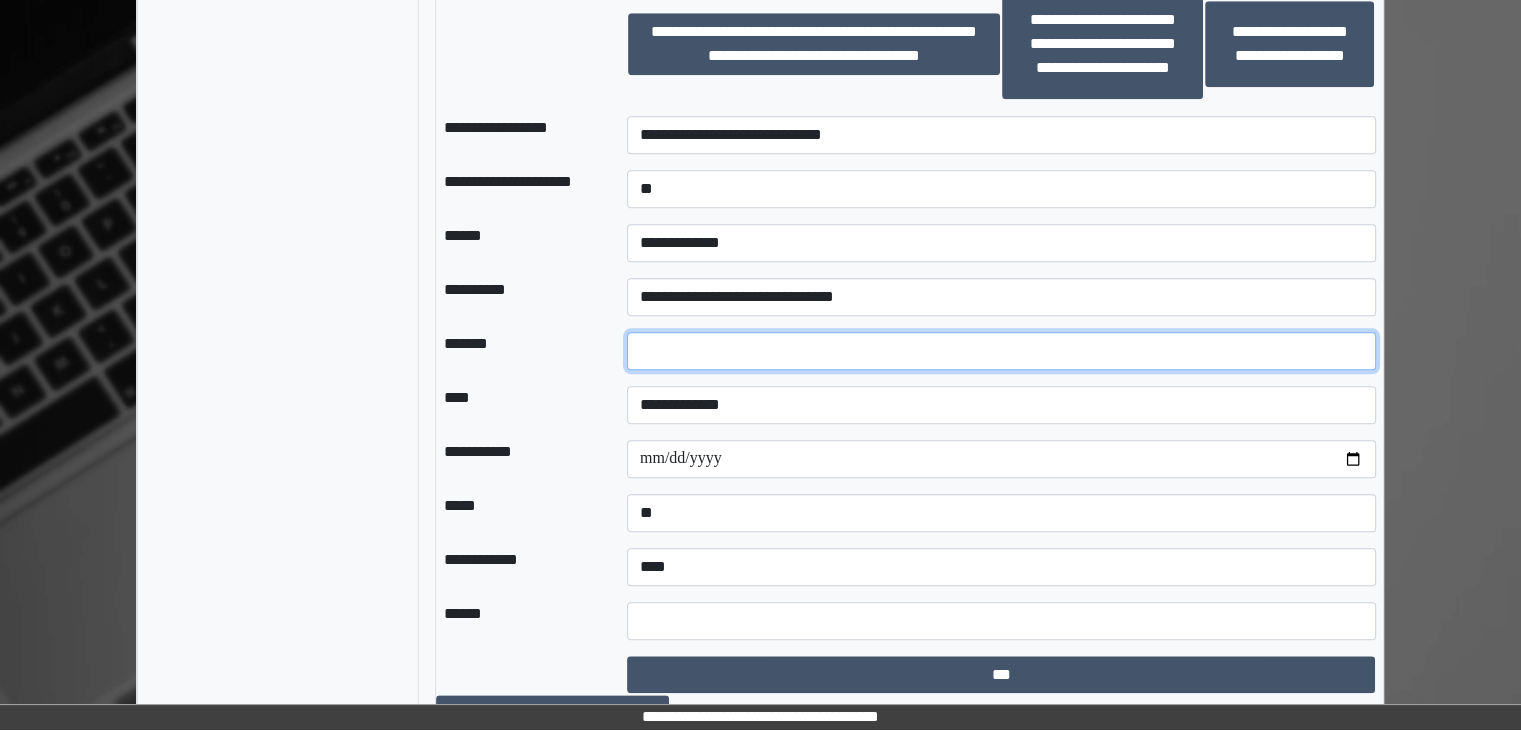 click at bounding box center [1001, 351] 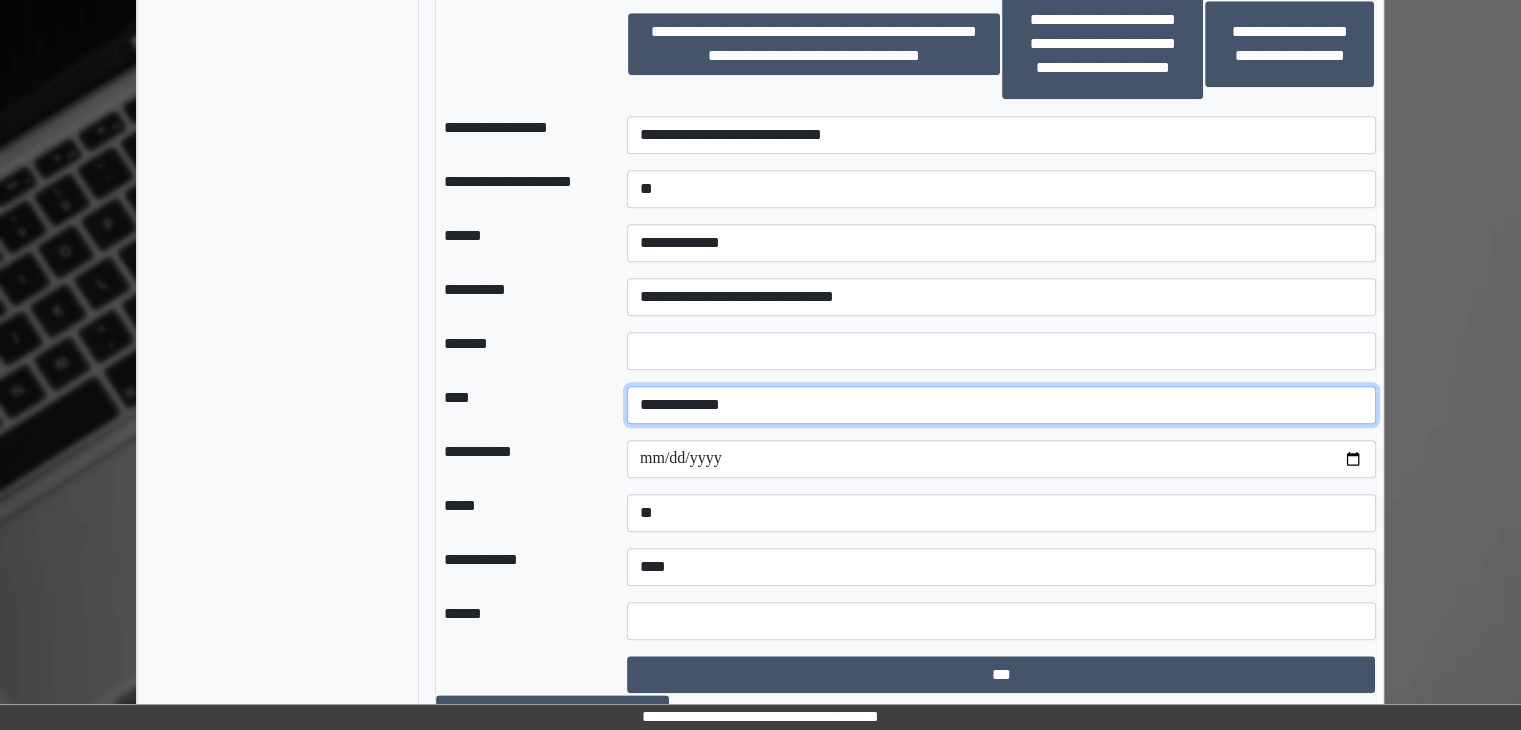 click on "**********" at bounding box center [1001, 405] 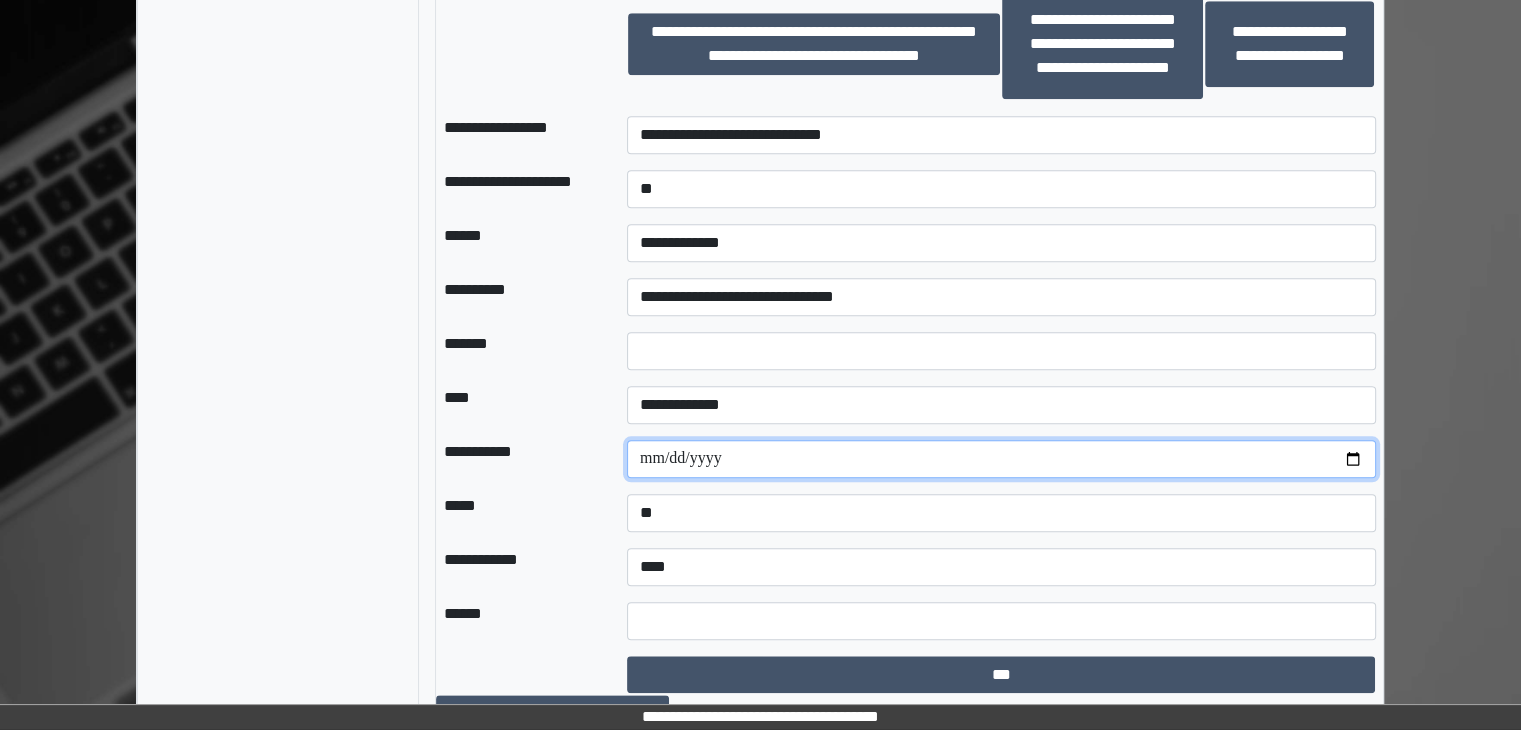 click at bounding box center [1001, 459] 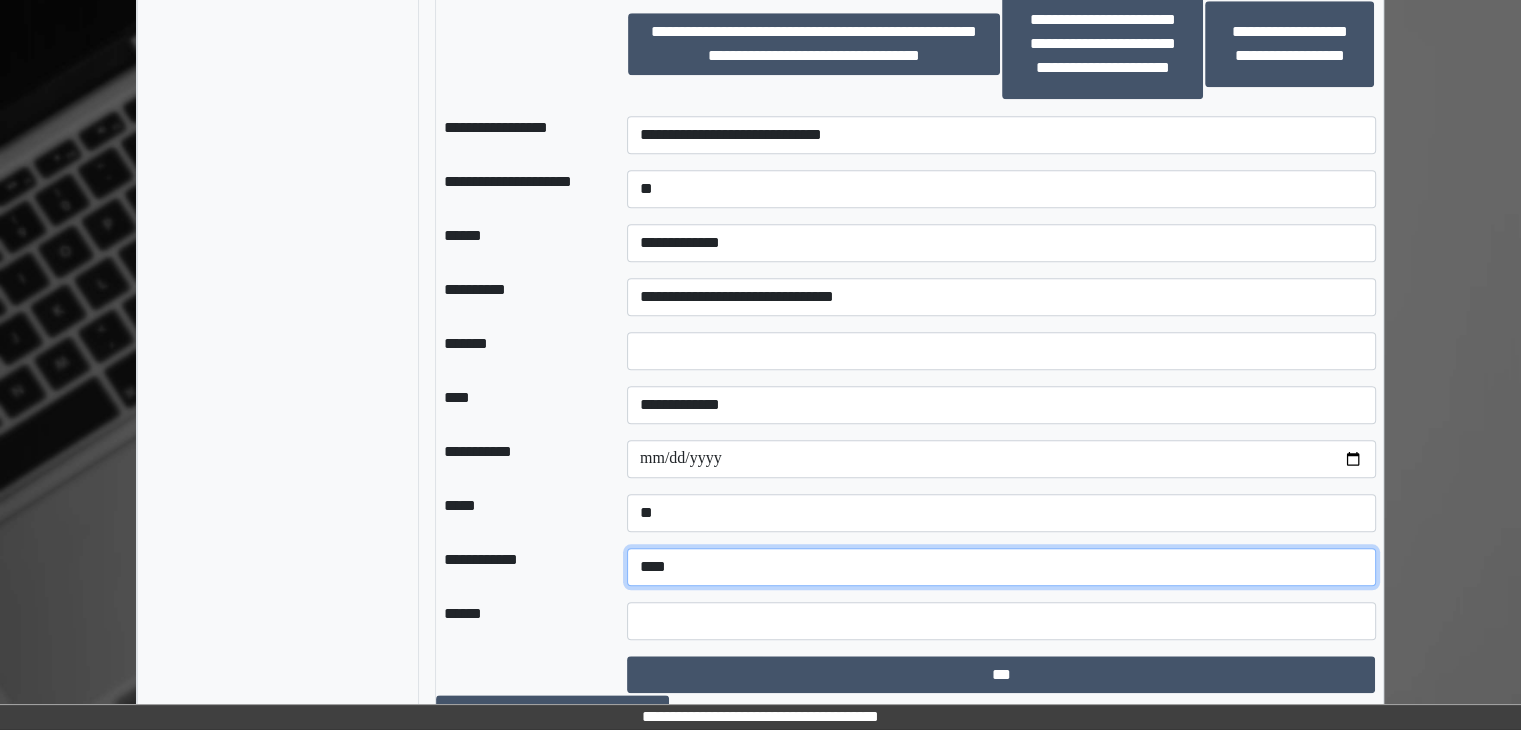 click on "**********" at bounding box center [1001, 567] 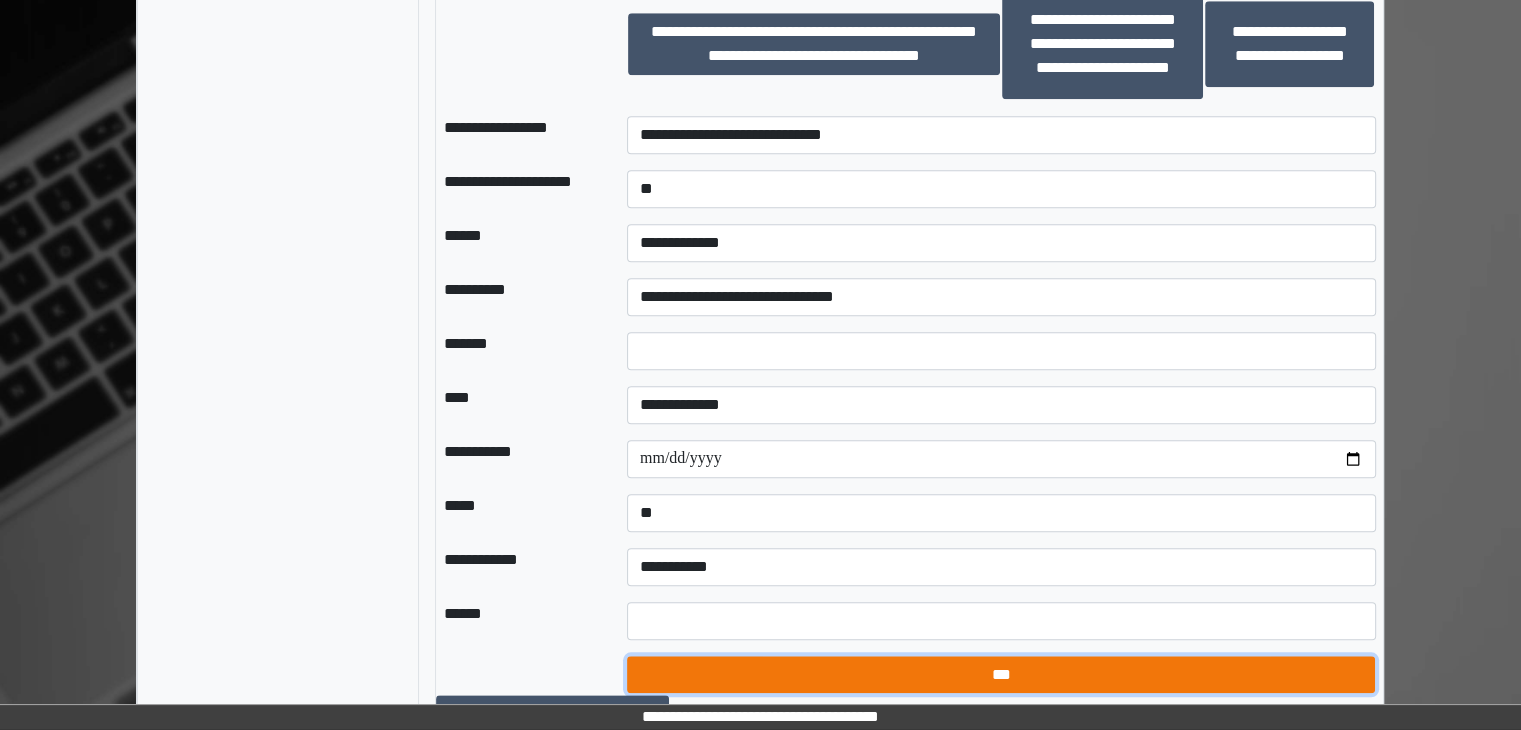 click on "***" at bounding box center (1001, 675) 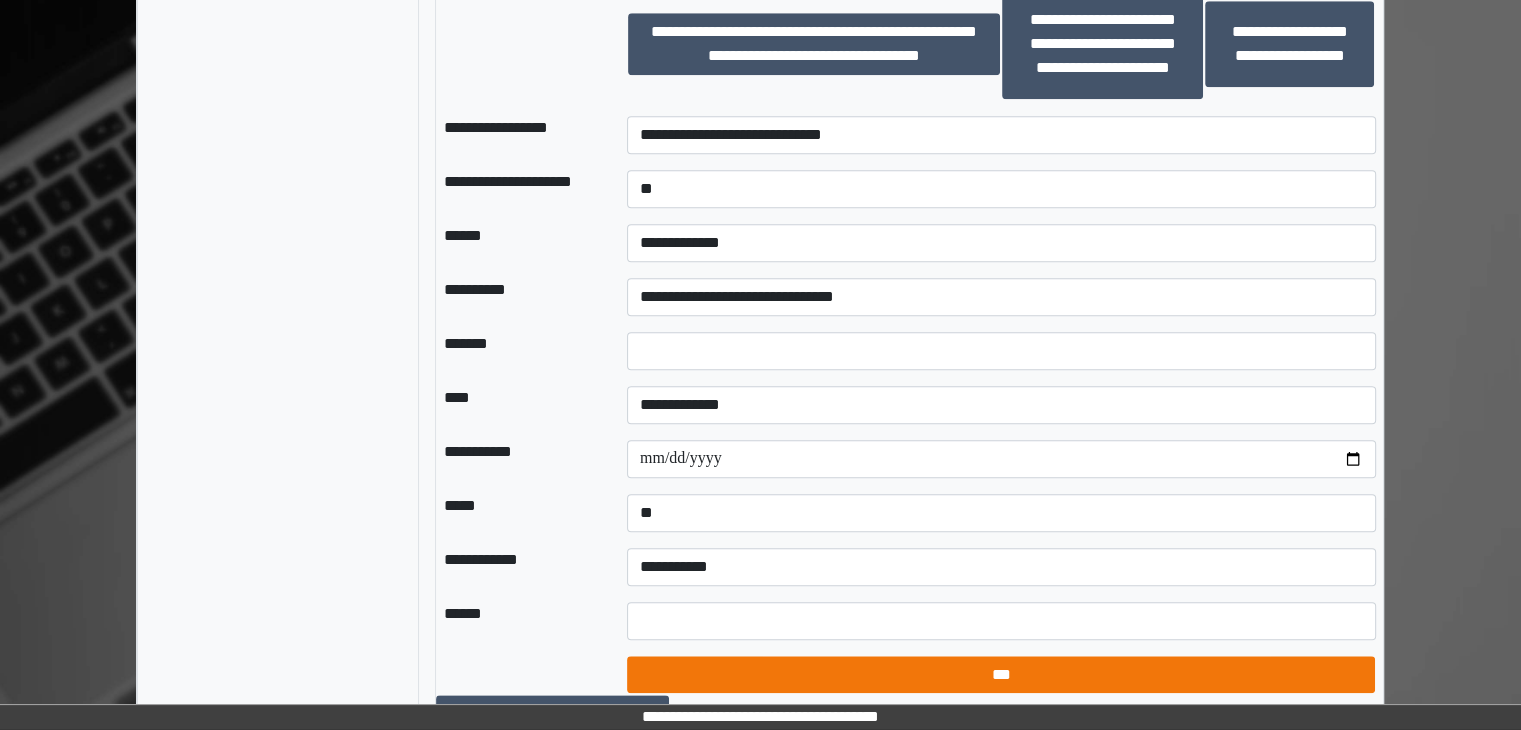 select on "*" 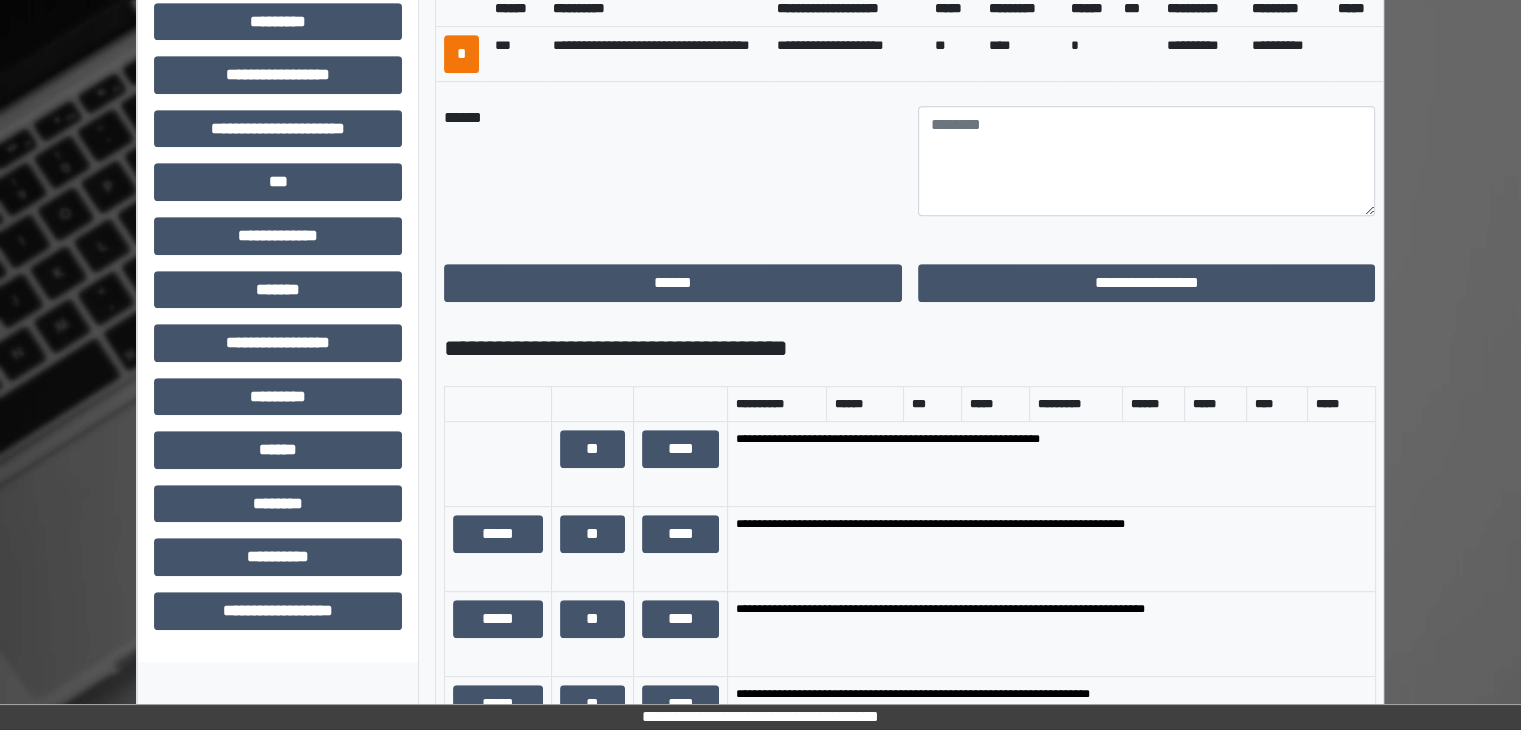 scroll, scrollTop: 1000, scrollLeft: 0, axis: vertical 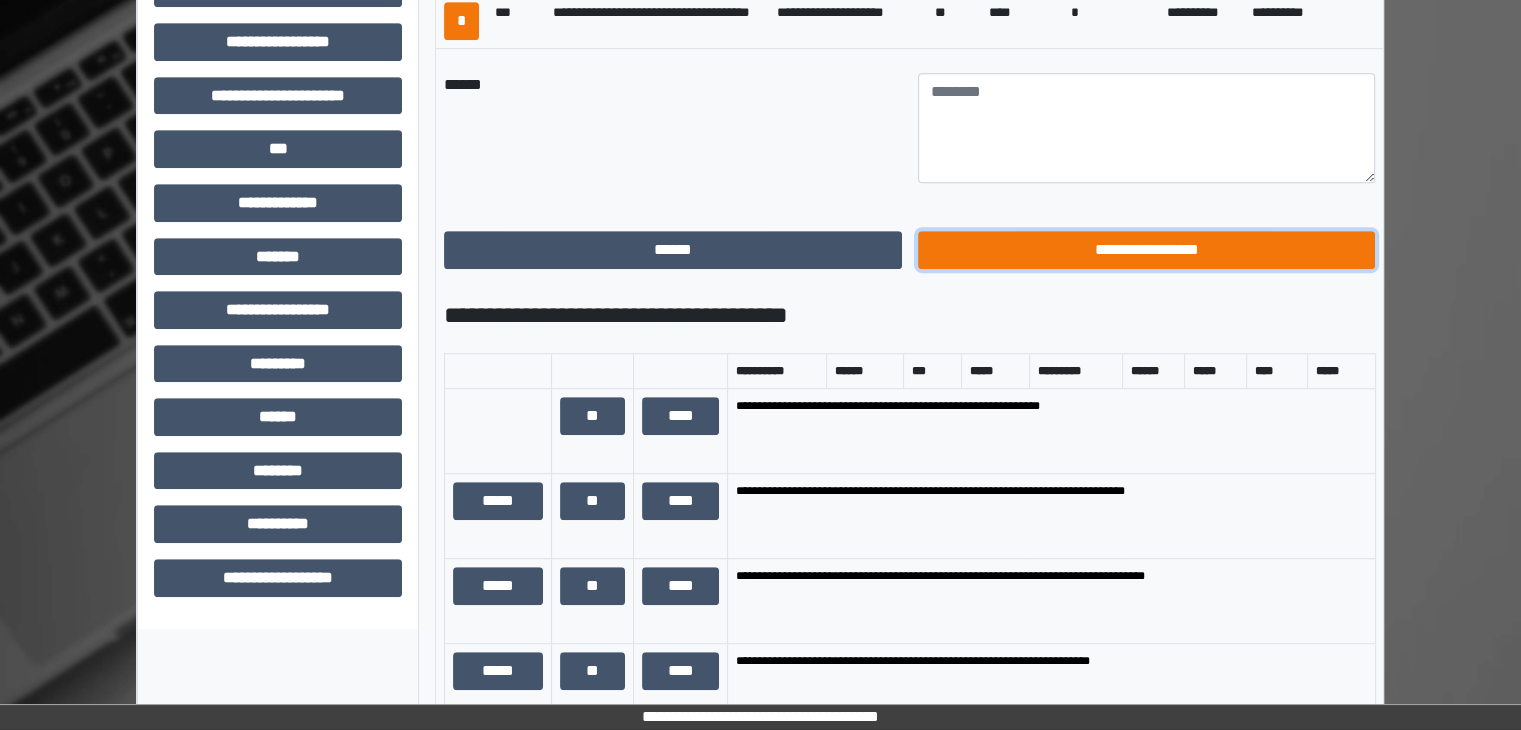 click on "**********" at bounding box center [1147, 250] 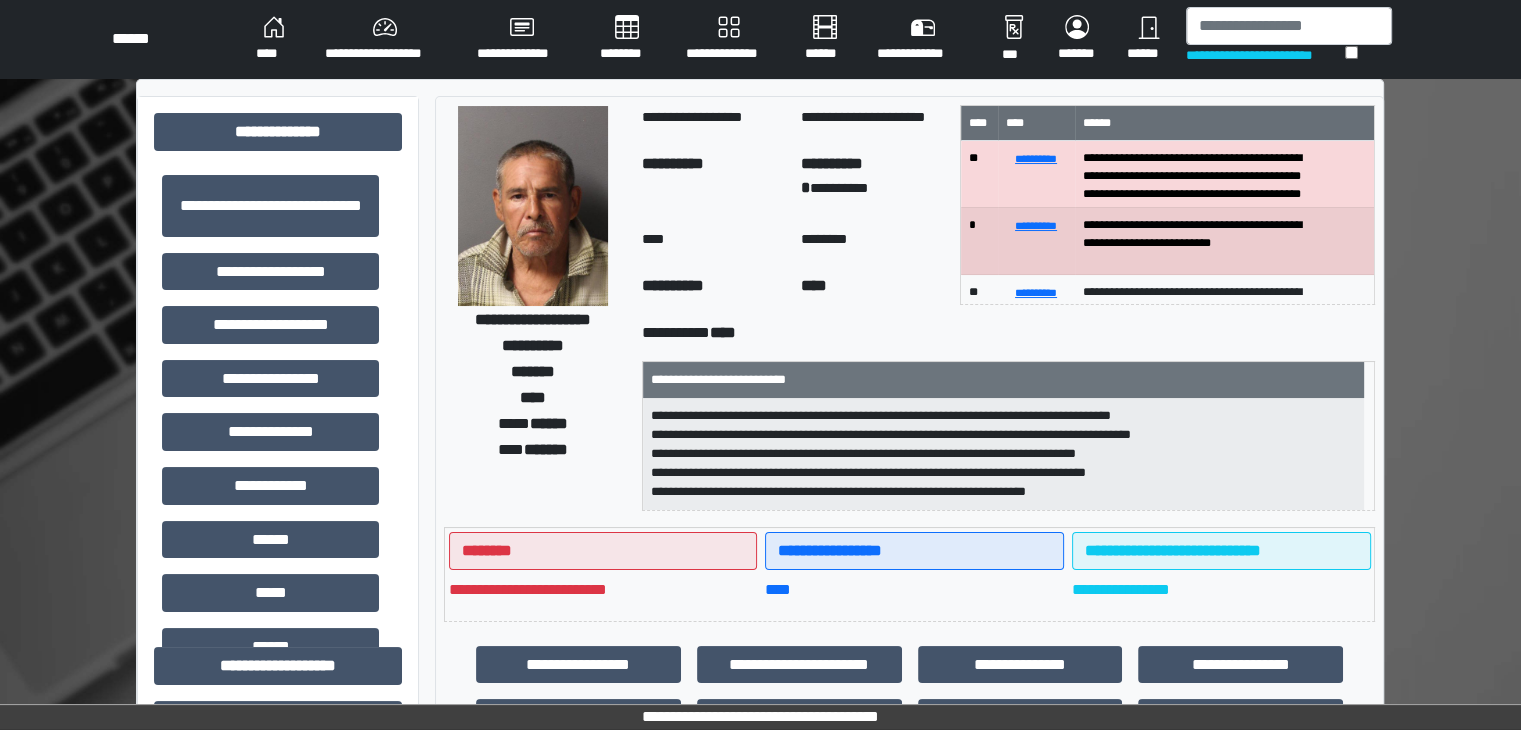 scroll, scrollTop: 0, scrollLeft: 0, axis: both 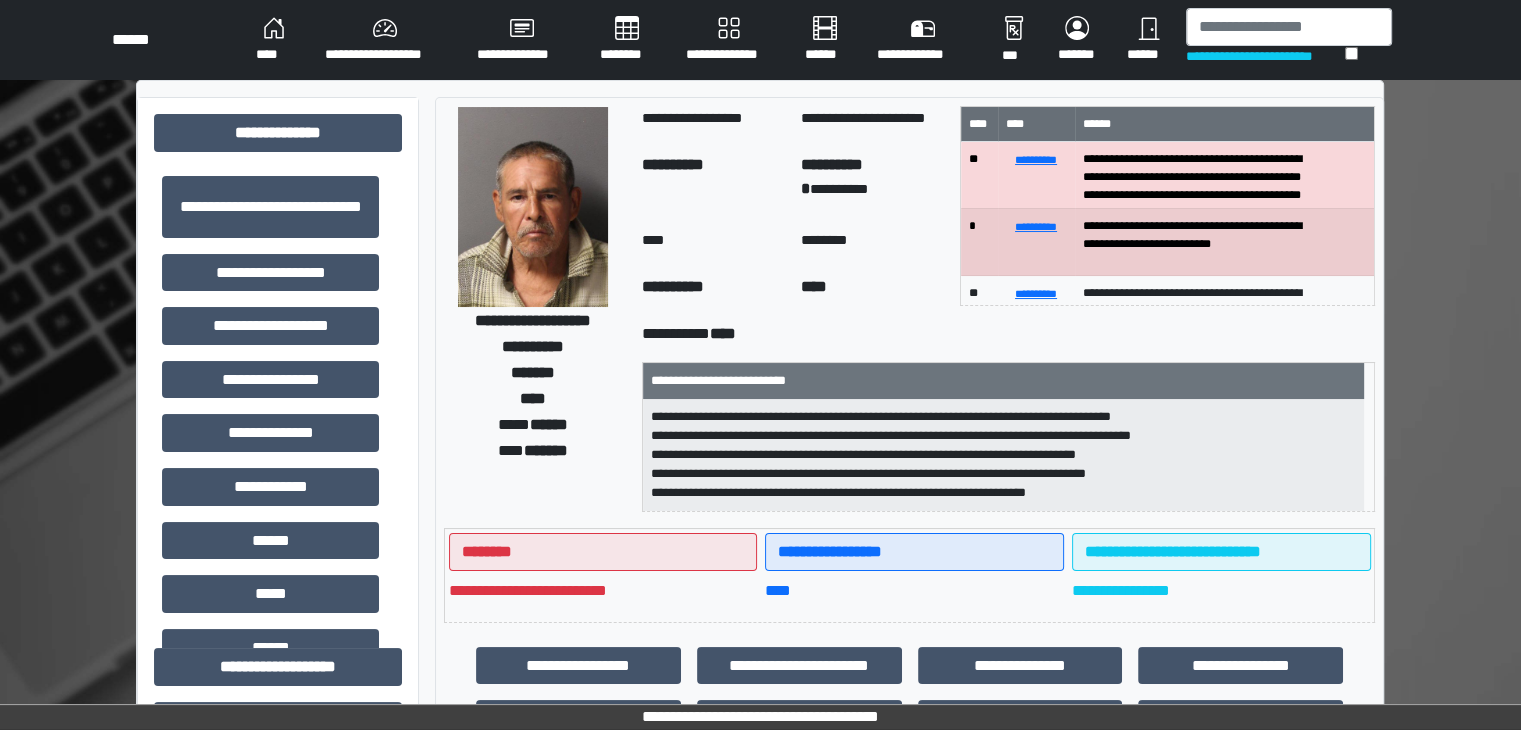 click on "****" at bounding box center (274, 40) 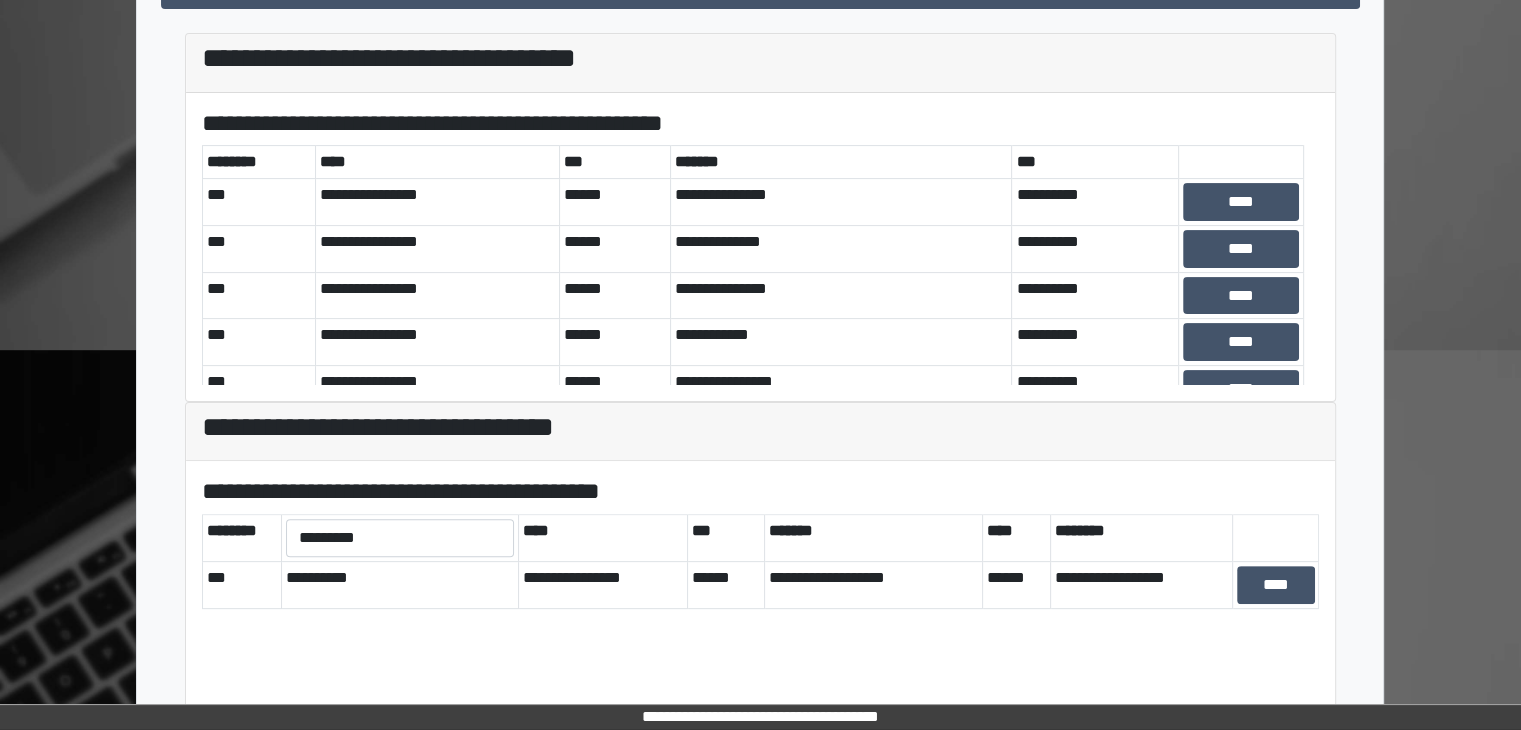 scroll, scrollTop: 581, scrollLeft: 0, axis: vertical 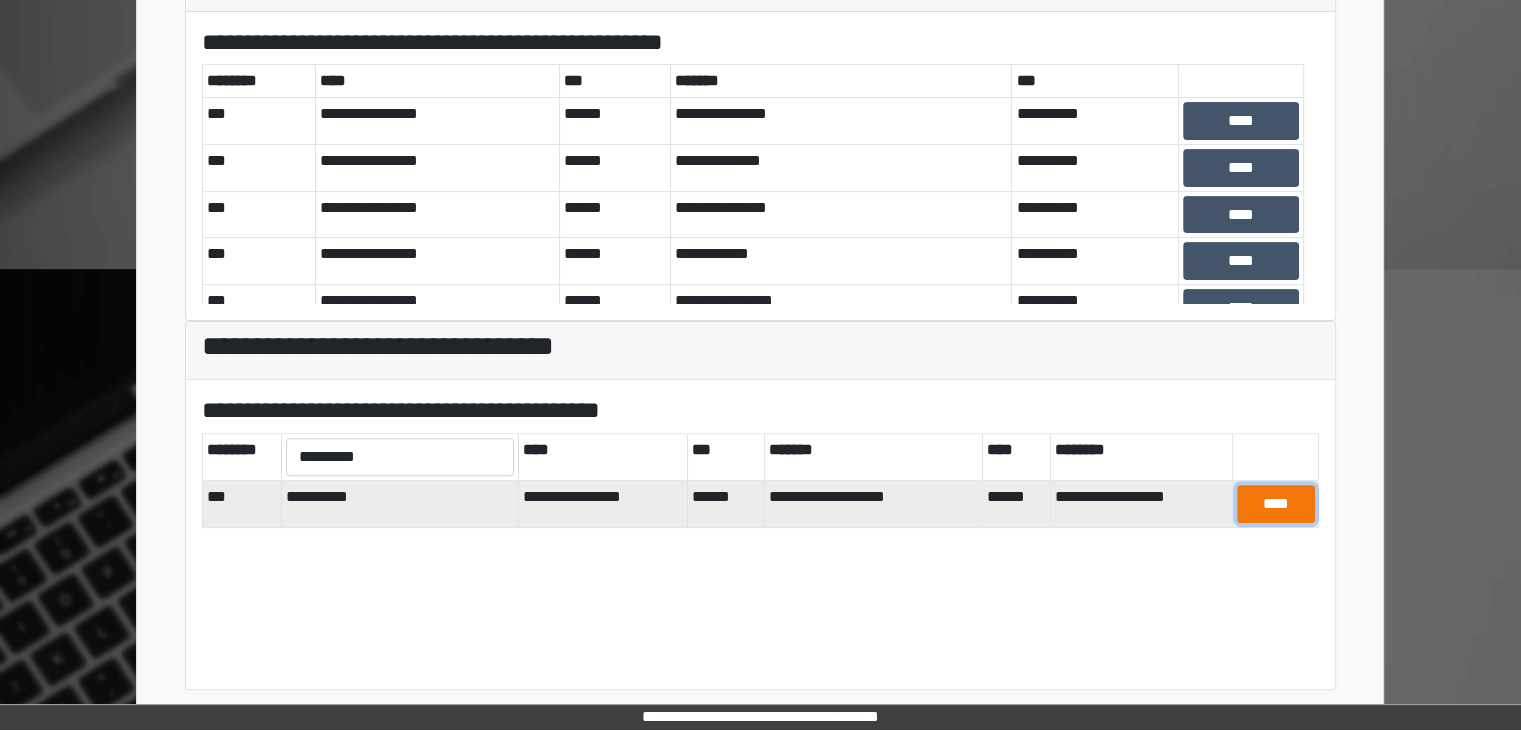 click on "****" at bounding box center [1276, 504] 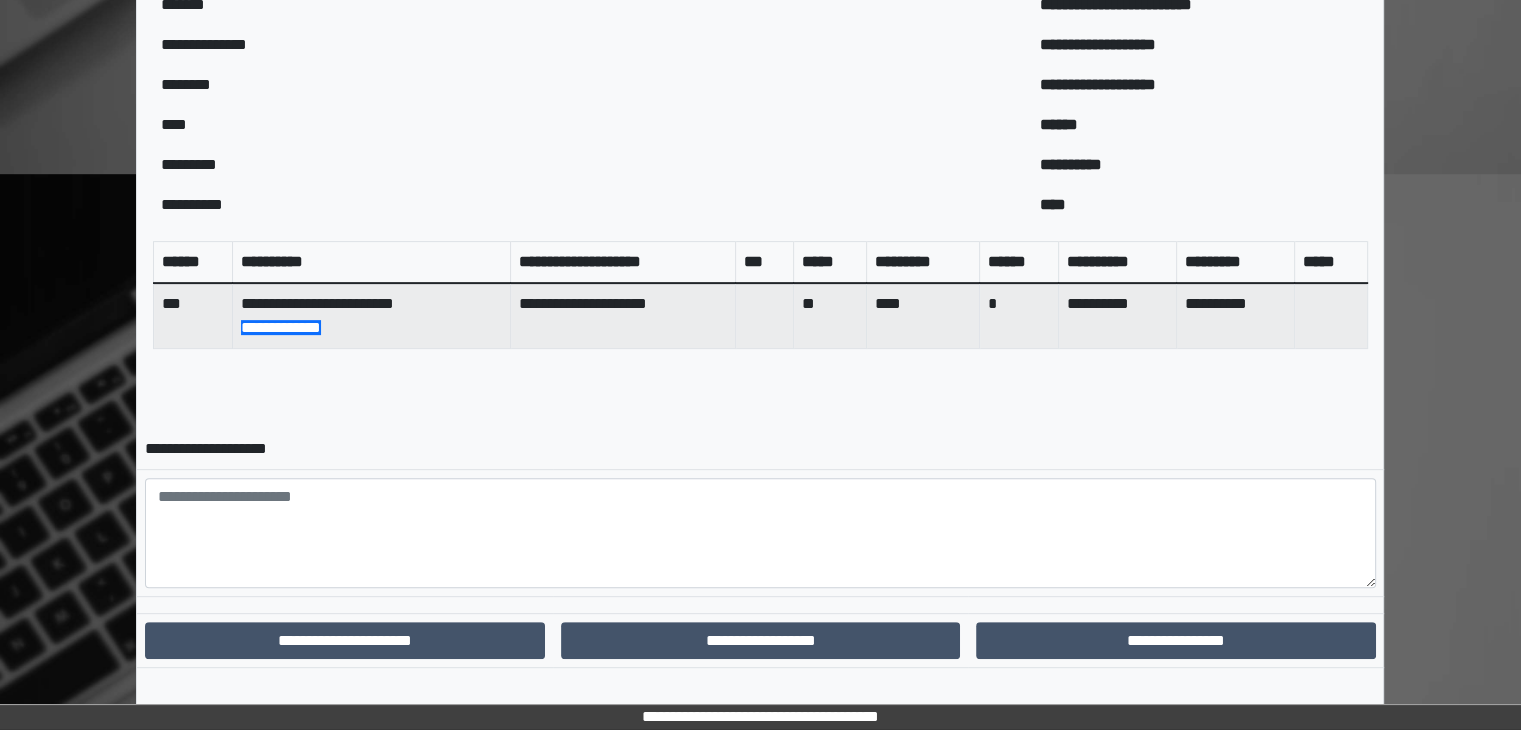 scroll, scrollTop: 694, scrollLeft: 0, axis: vertical 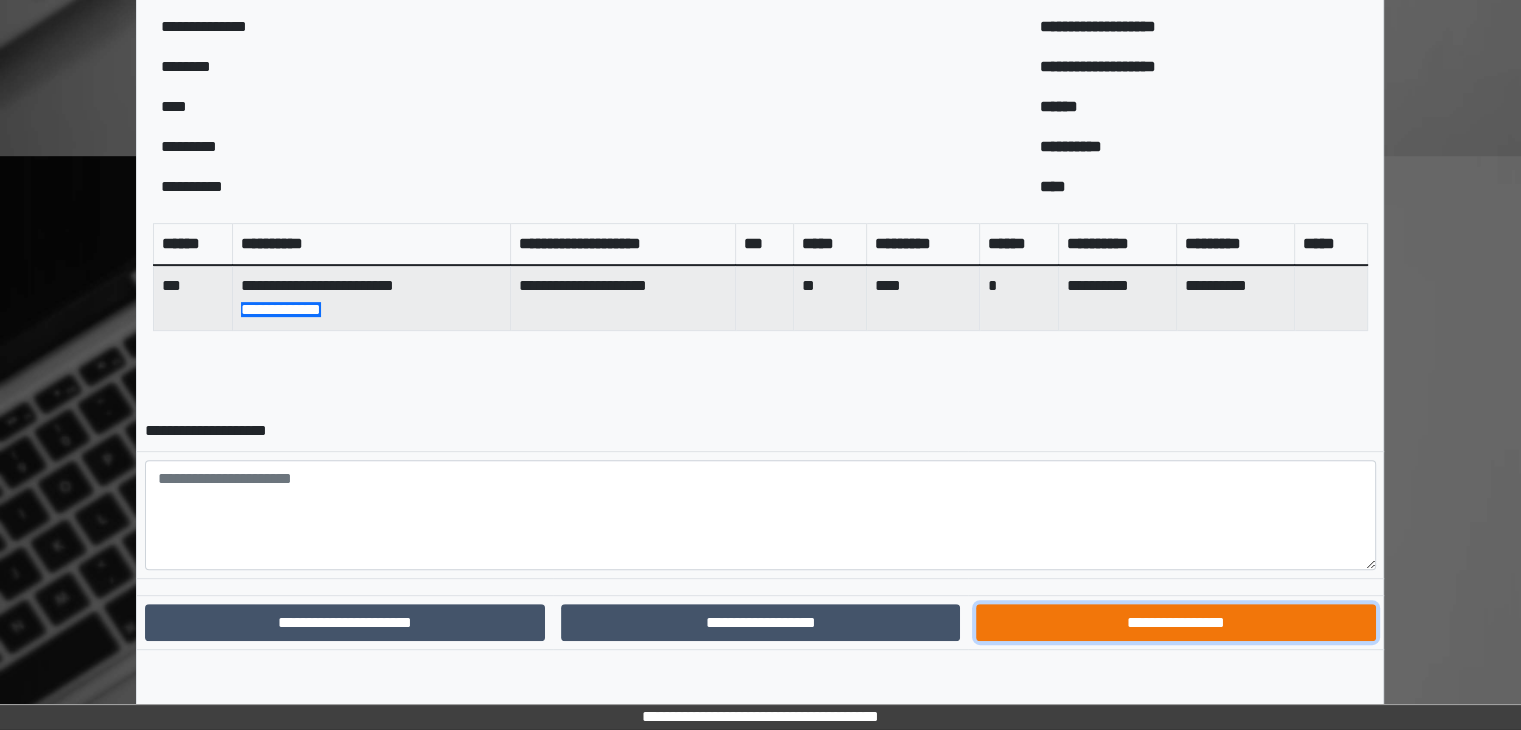 click on "**********" at bounding box center [1175, 623] 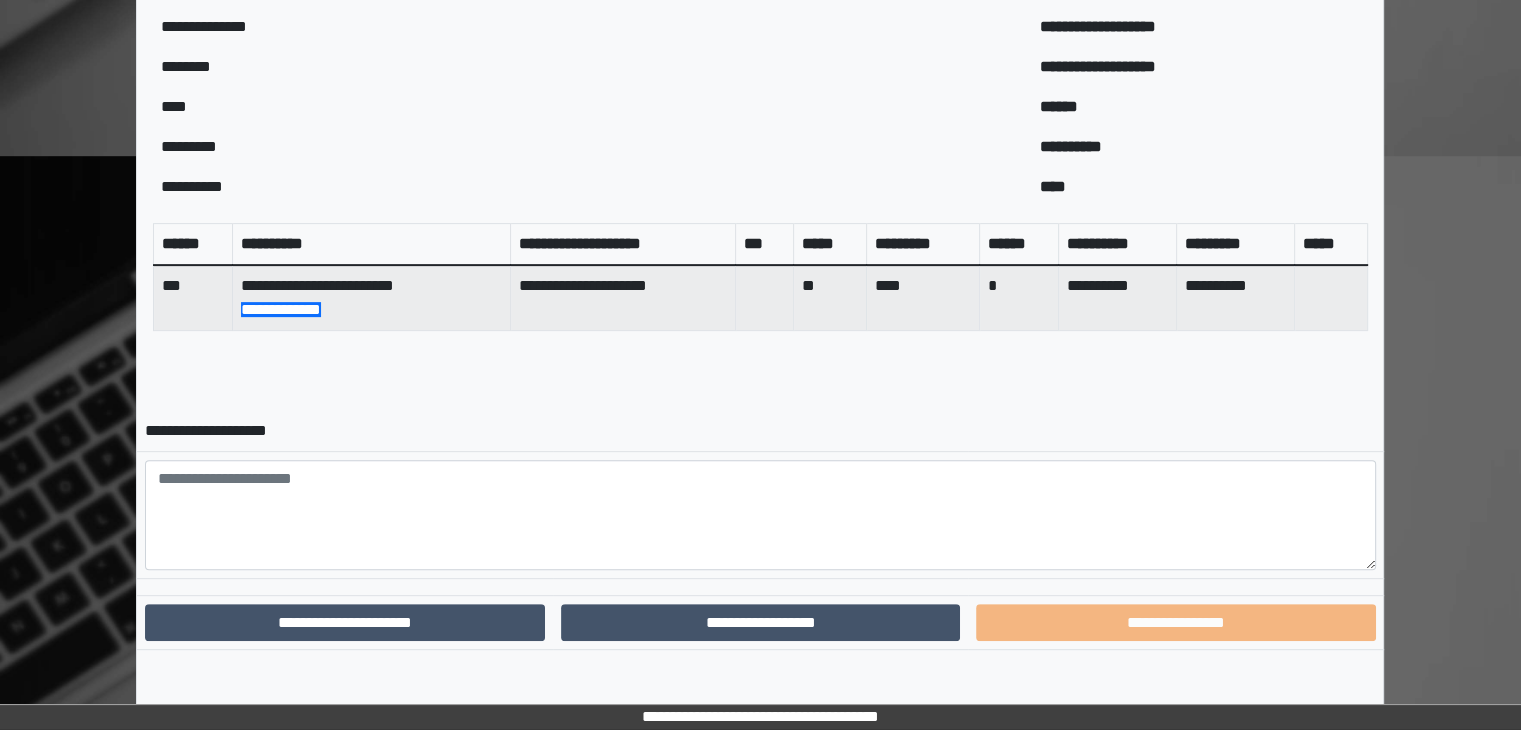 scroll, scrollTop: 592, scrollLeft: 0, axis: vertical 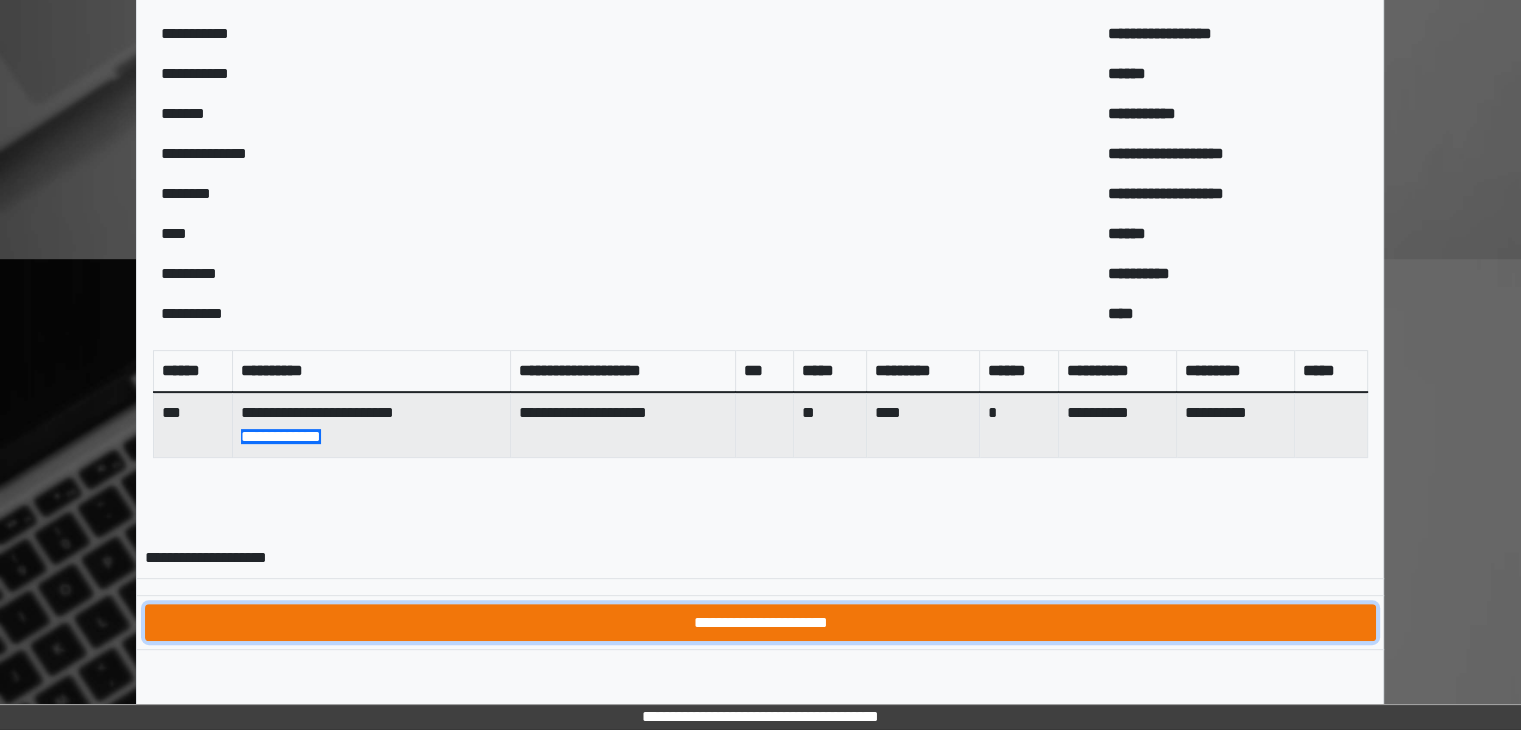 click on "**********" at bounding box center [760, 623] 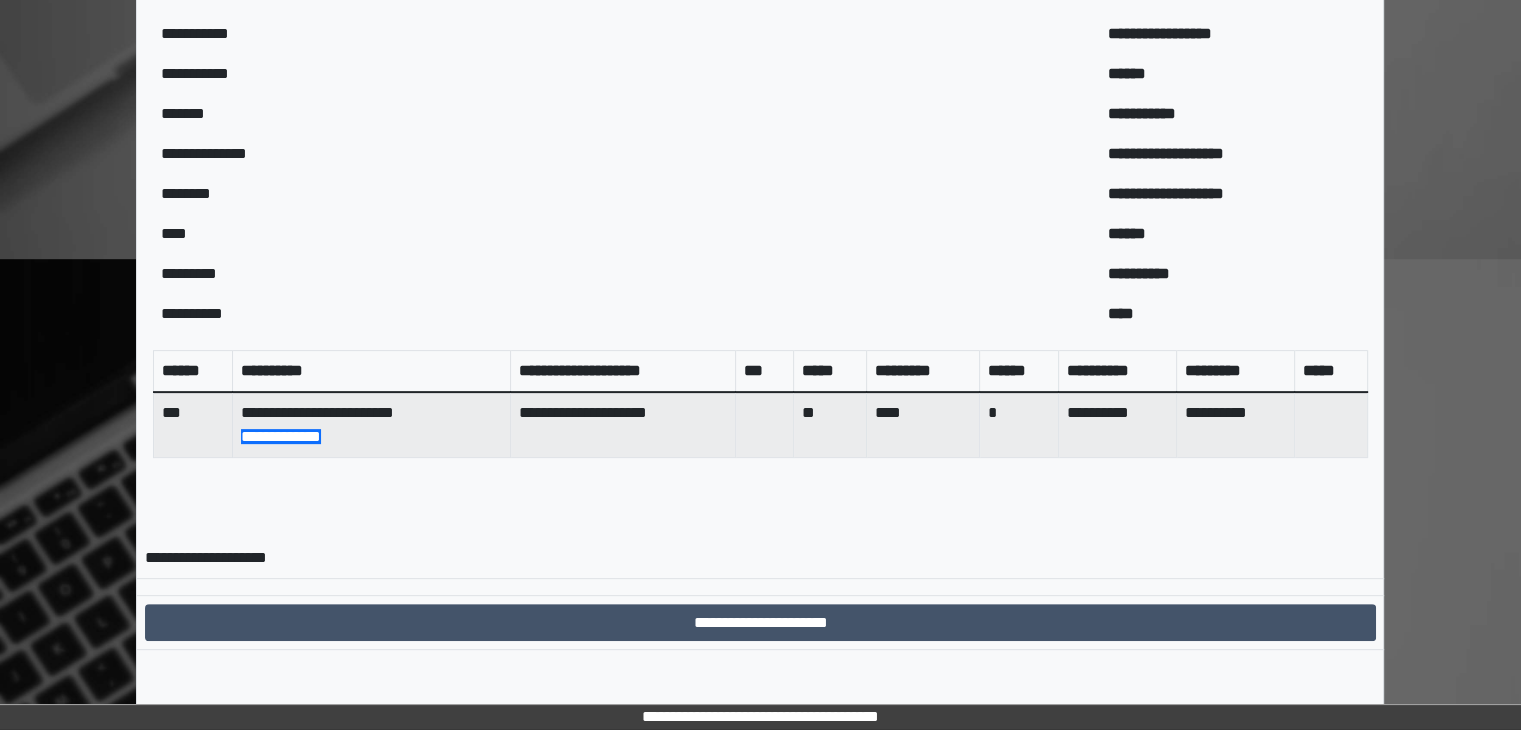 scroll, scrollTop: 0, scrollLeft: 0, axis: both 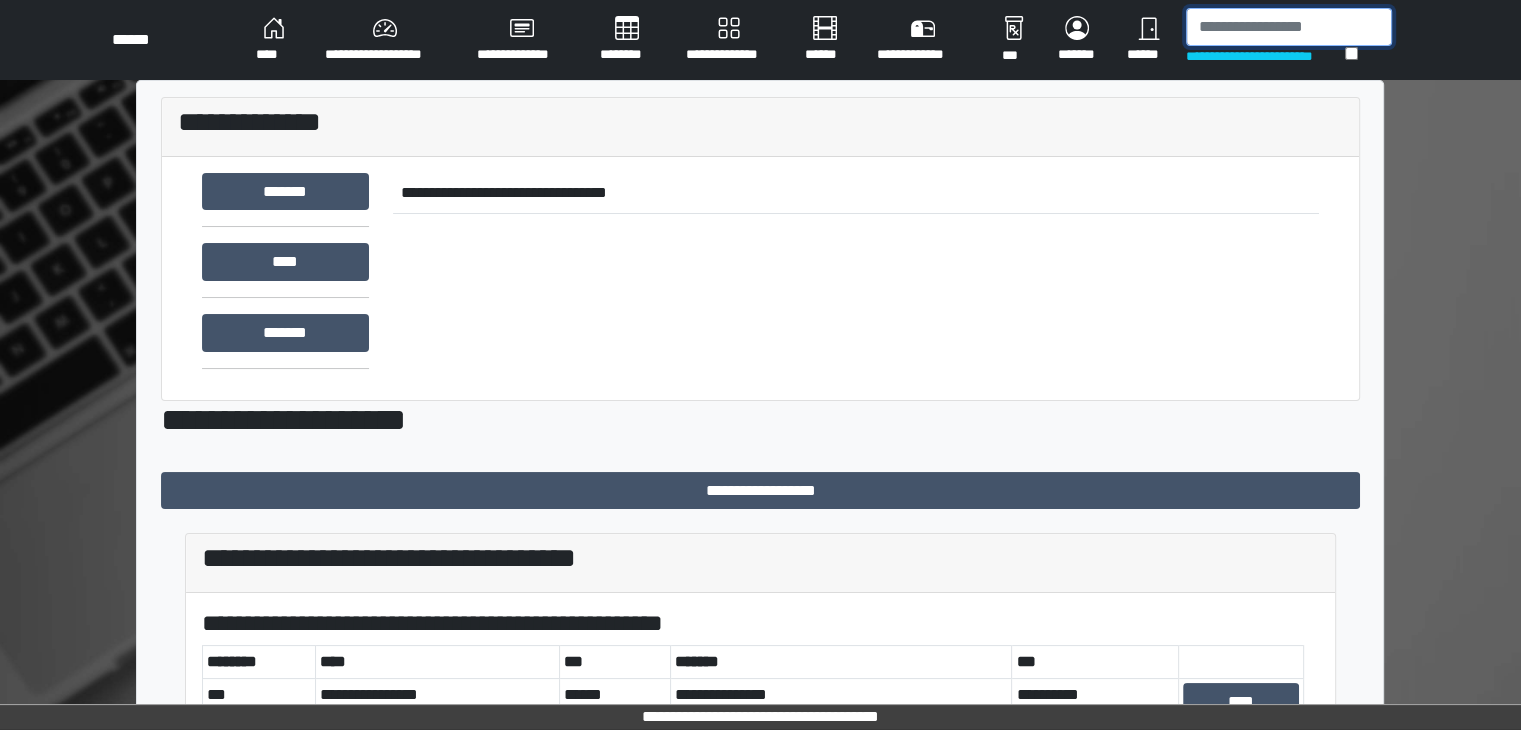 click at bounding box center (1289, 27) 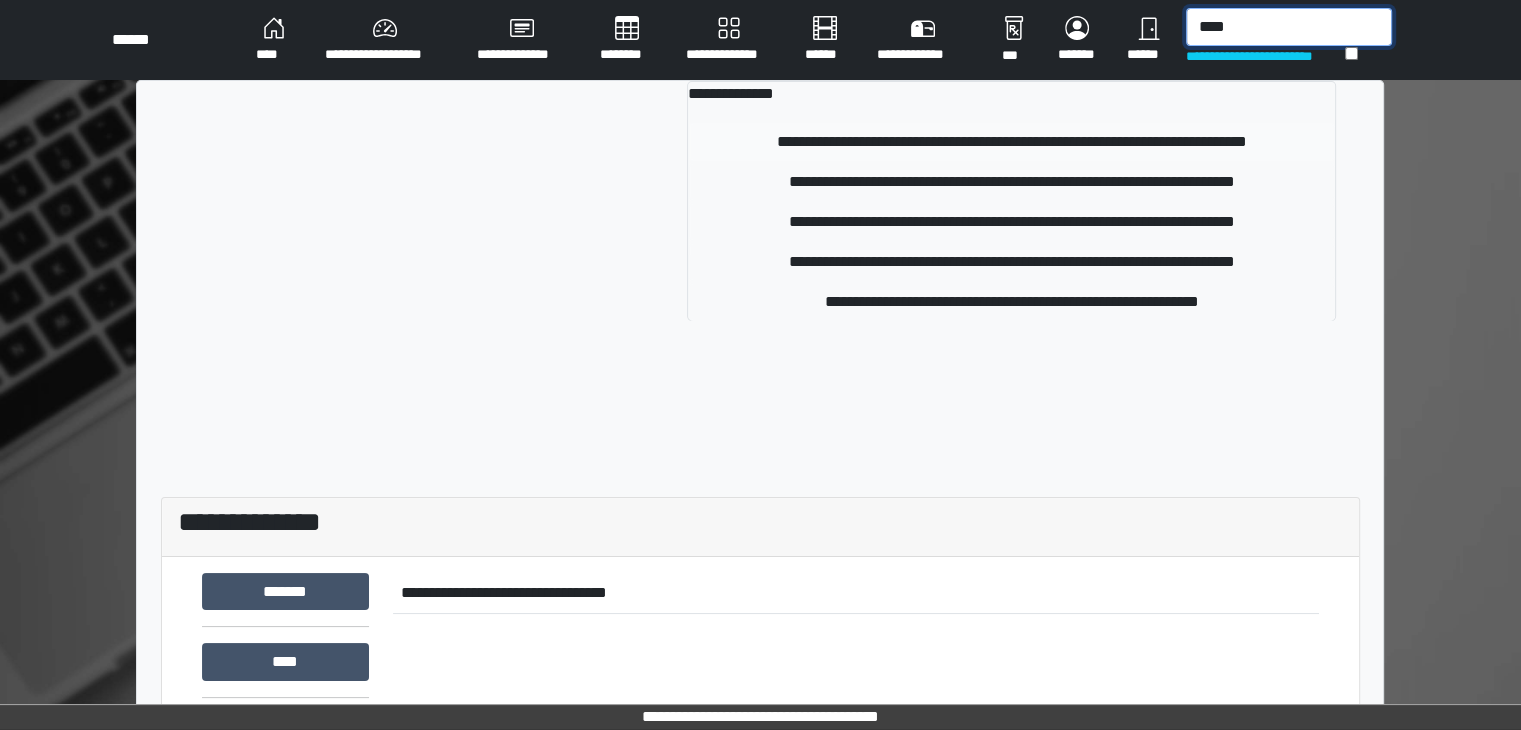 type on "****" 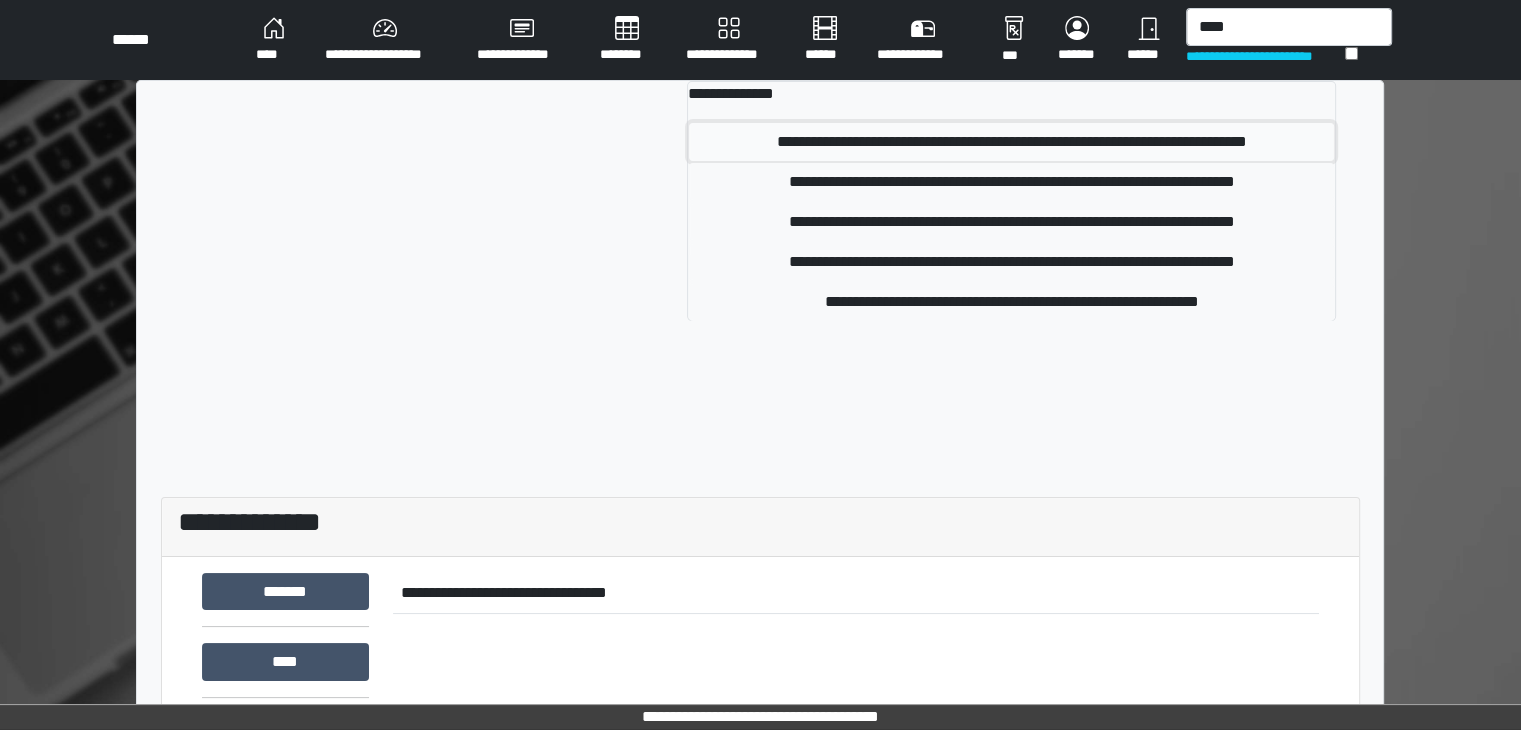 click on "**********" at bounding box center [1011, 142] 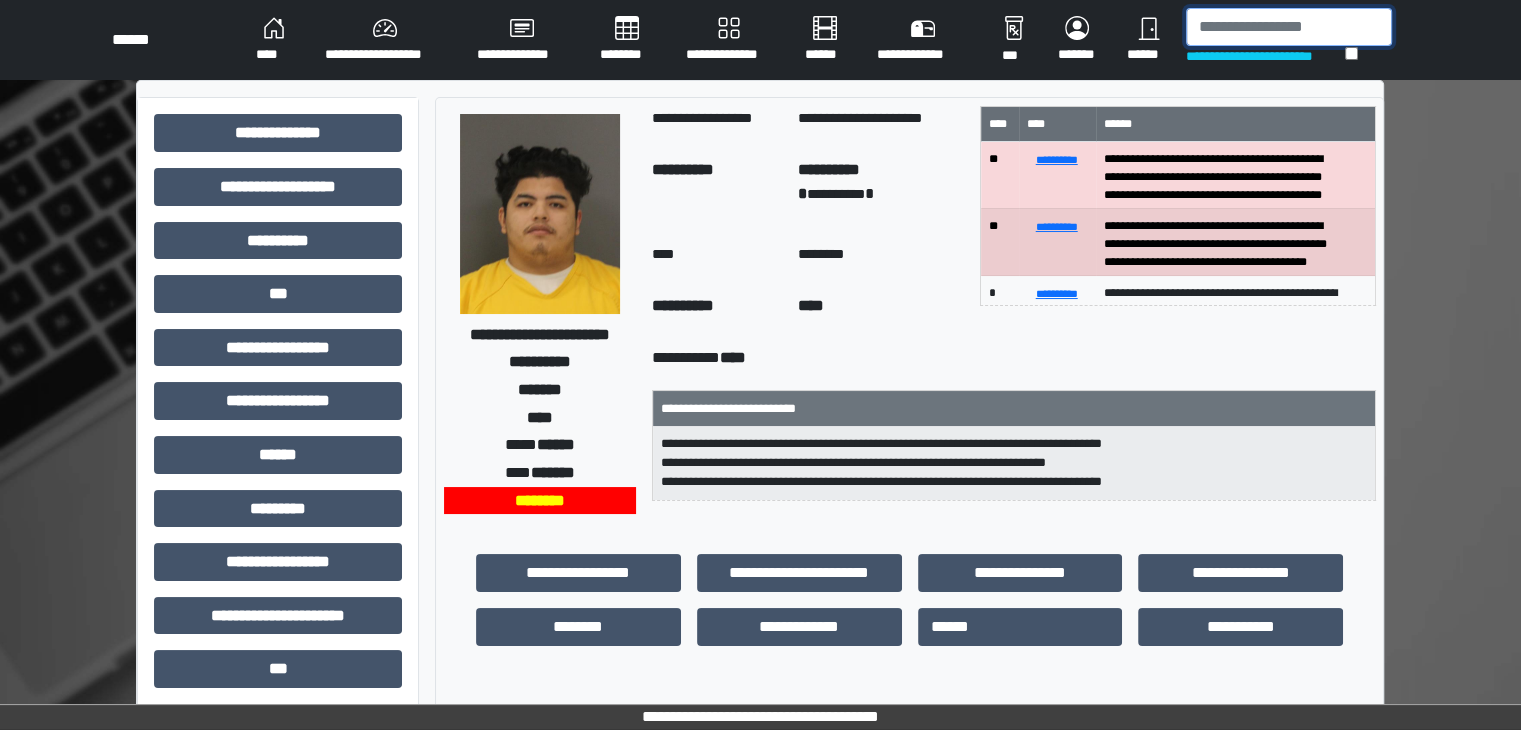 click at bounding box center [1289, 27] 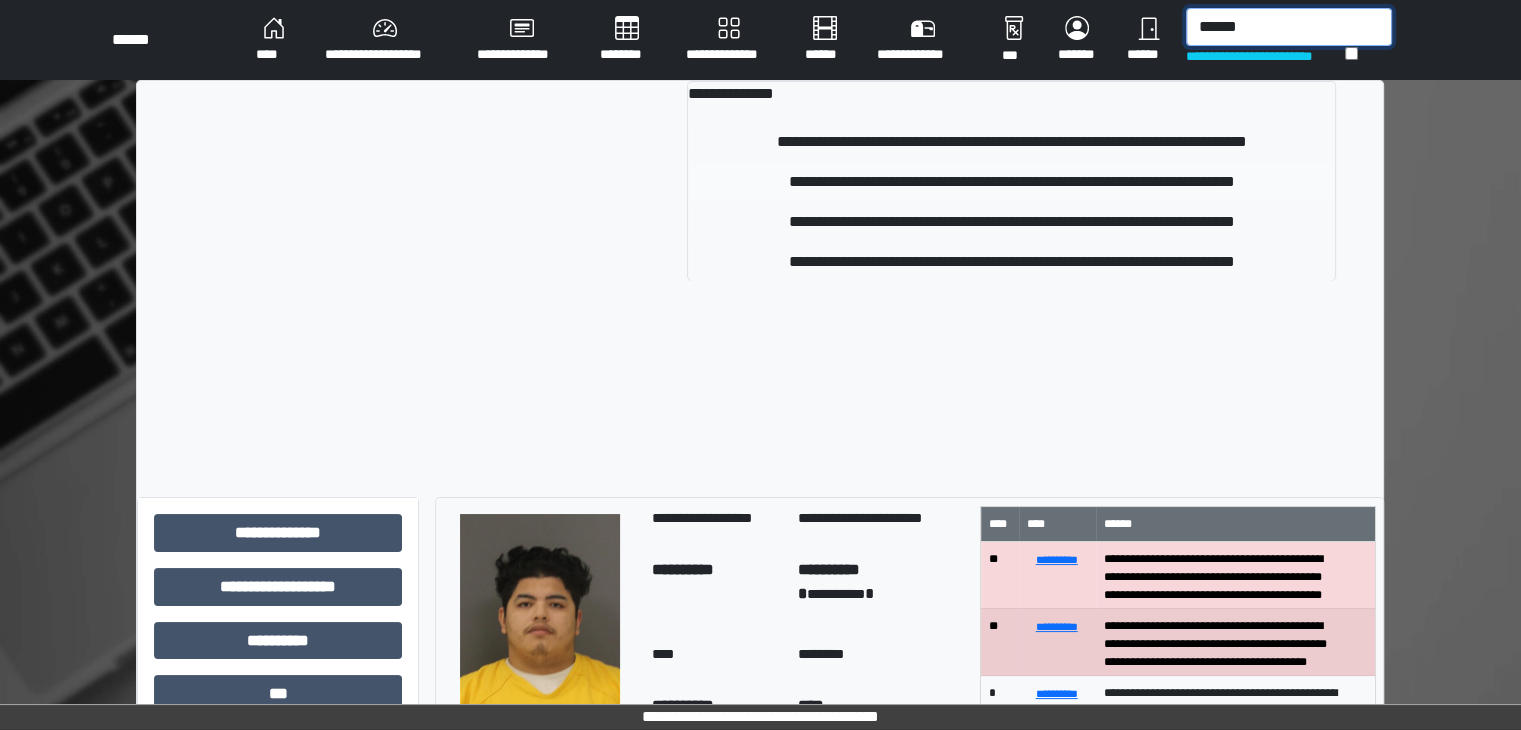 type on "******" 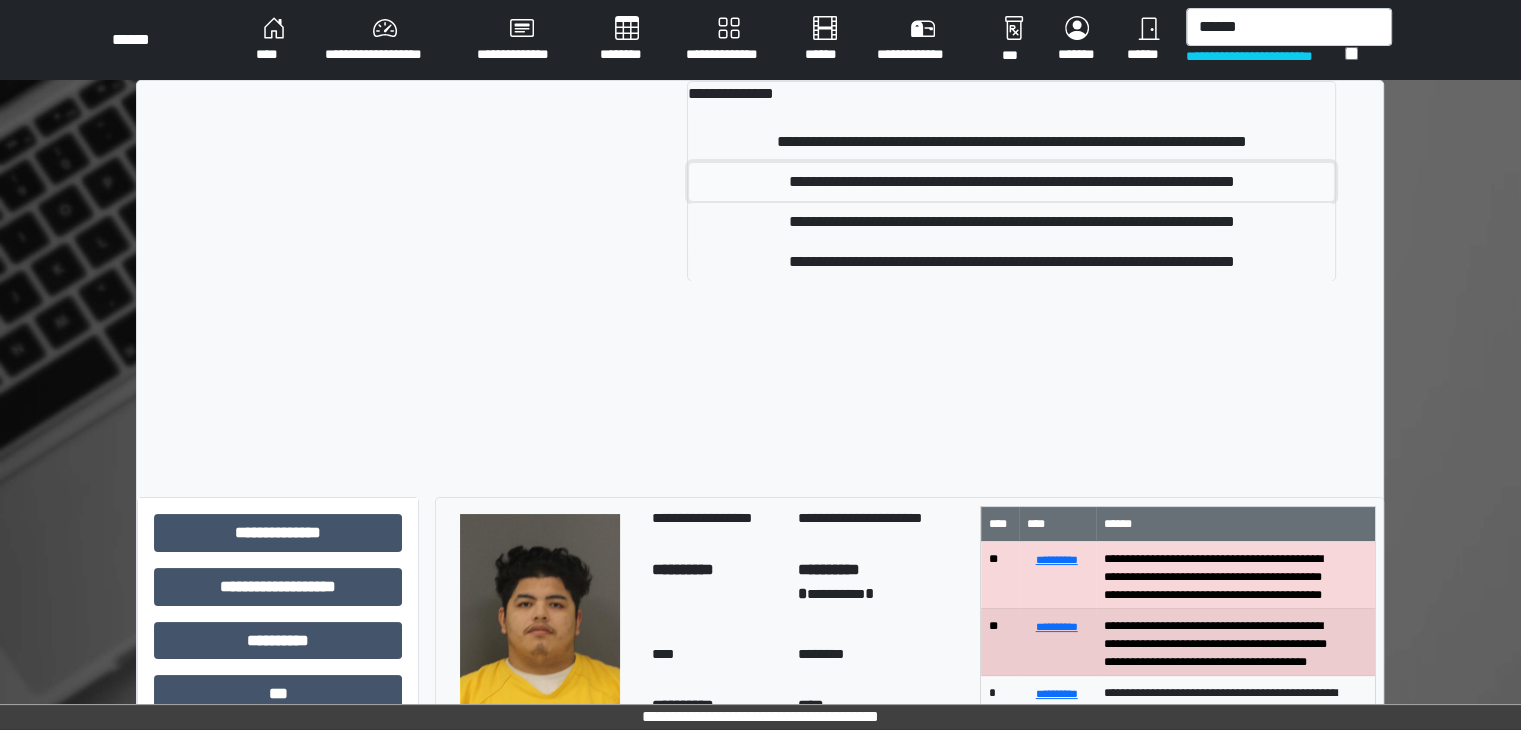 click on "**********" at bounding box center (1011, 182) 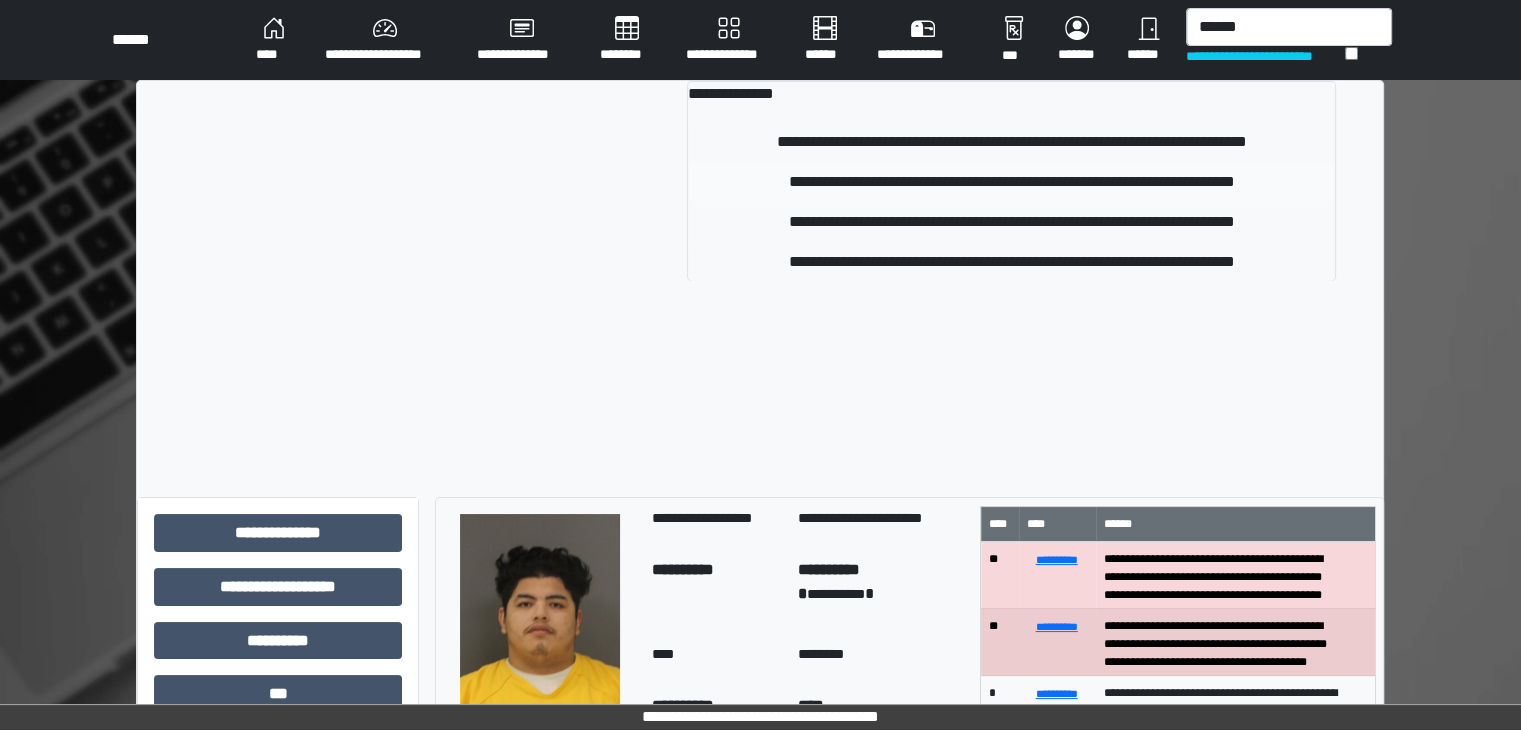 type 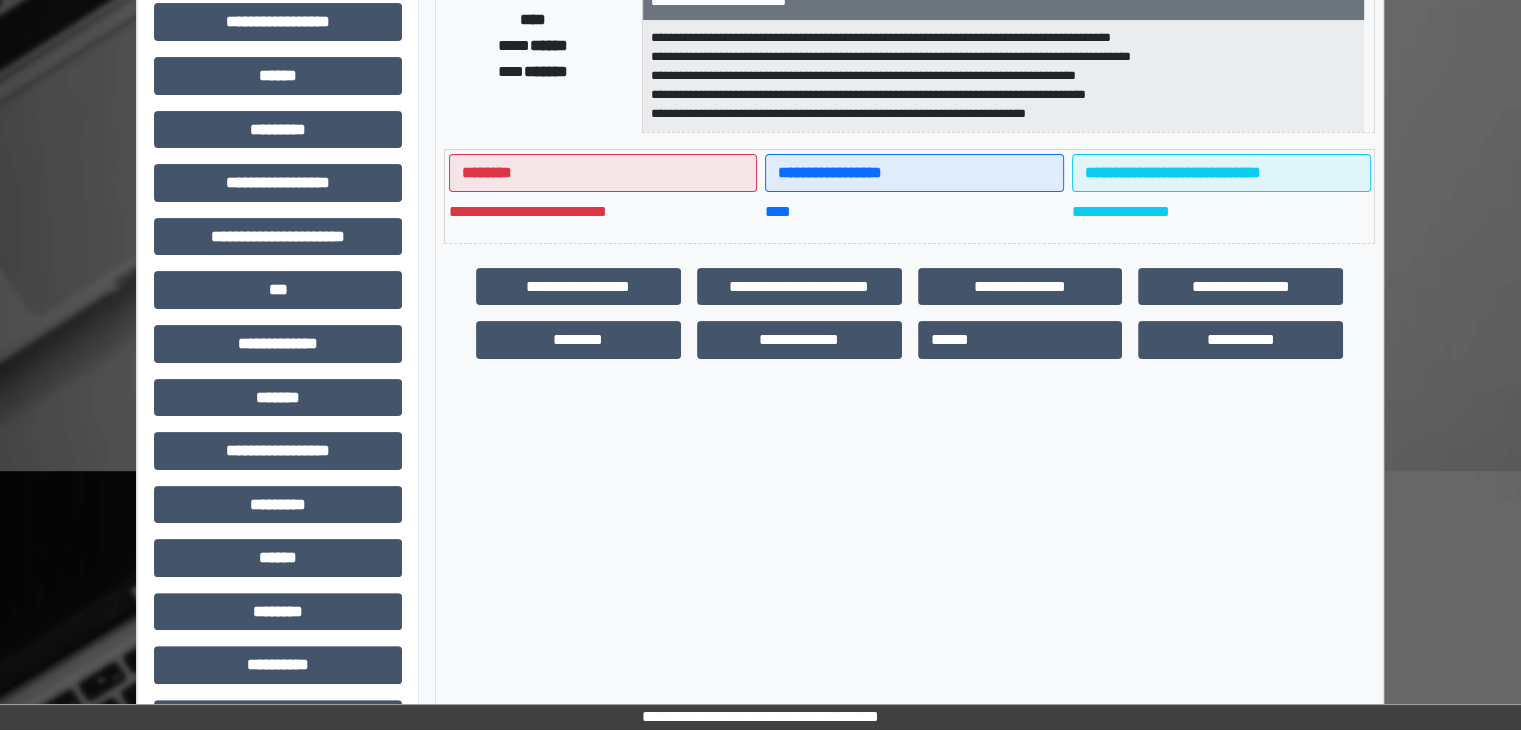 scroll, scrollTop: 400, scrollLeft: 0, axis: vertical 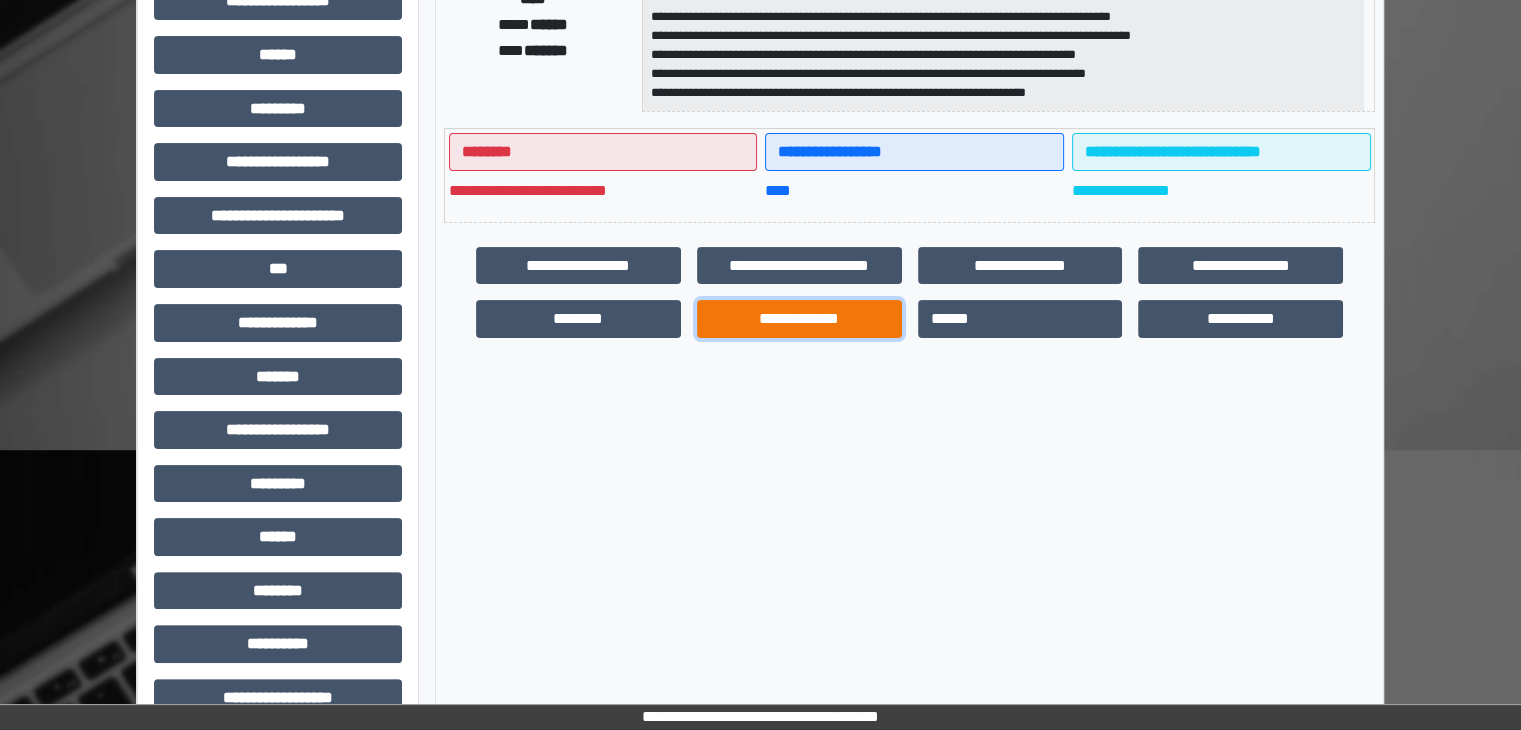 click on "**********" at bounding box center (799, 319) 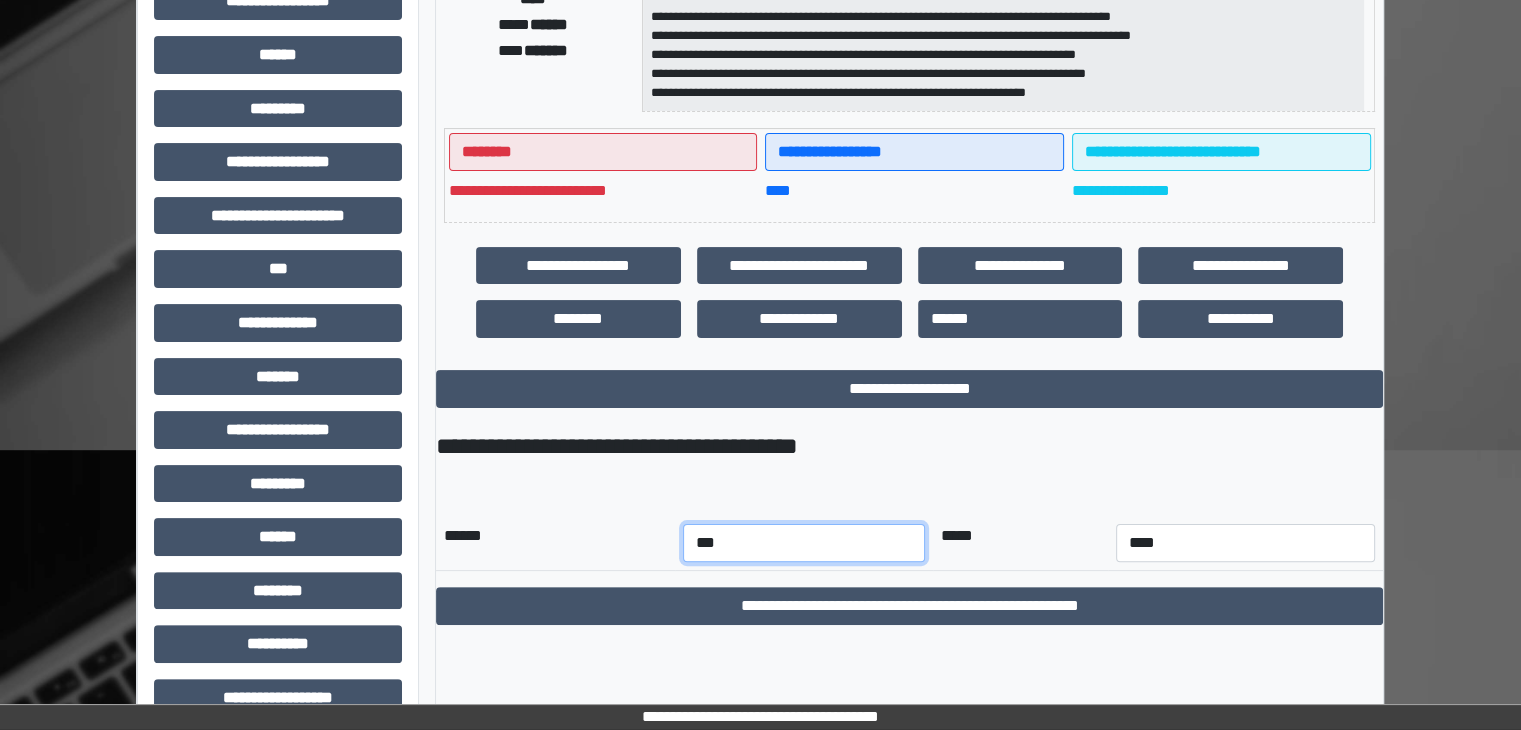 click on "***
***
***
***
***
***
***
***
***
***
***
***" at bounding box center [804, 543] 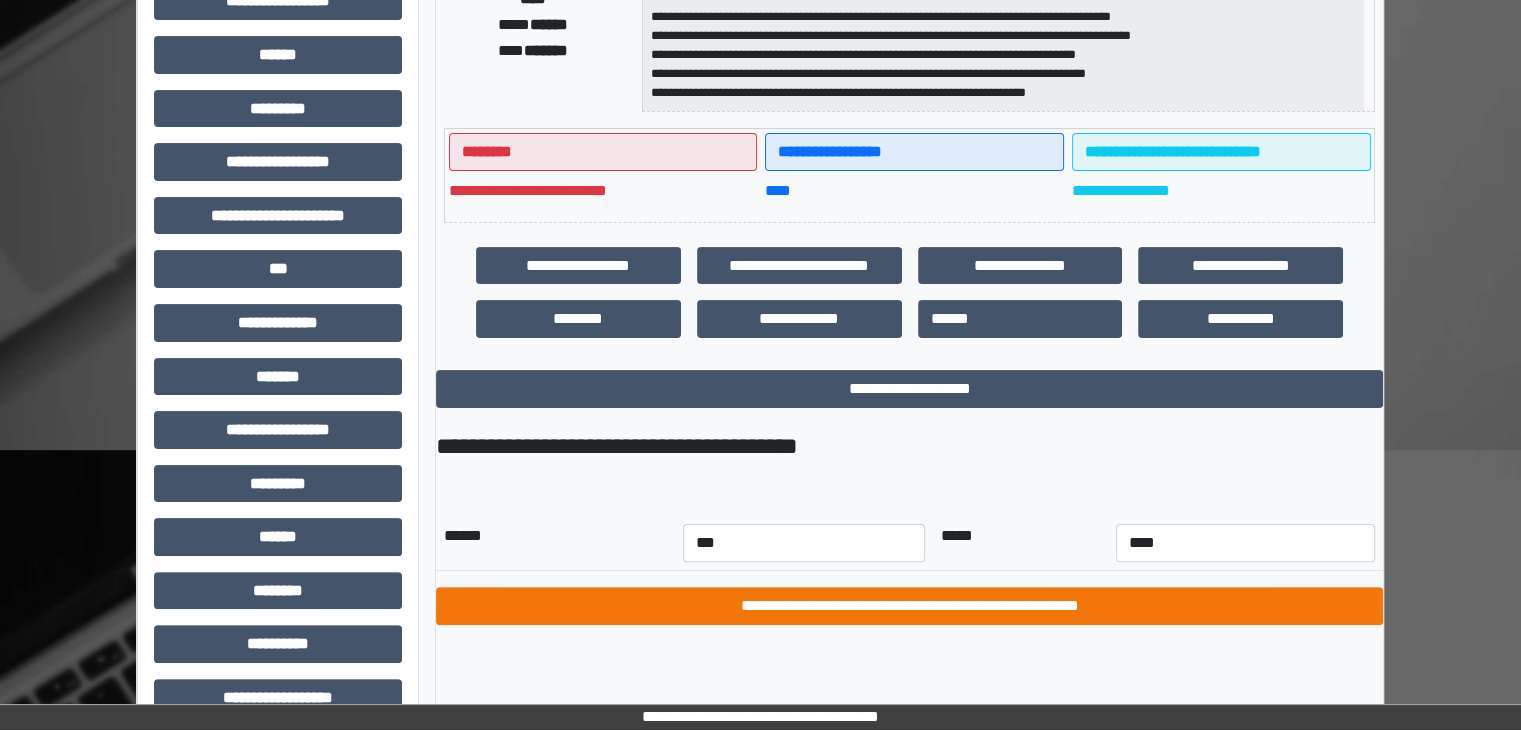 drag, startPoint x: 924, startPoint y: 626, endPoint x: 913, endPoint y: 601, distance: 27.313 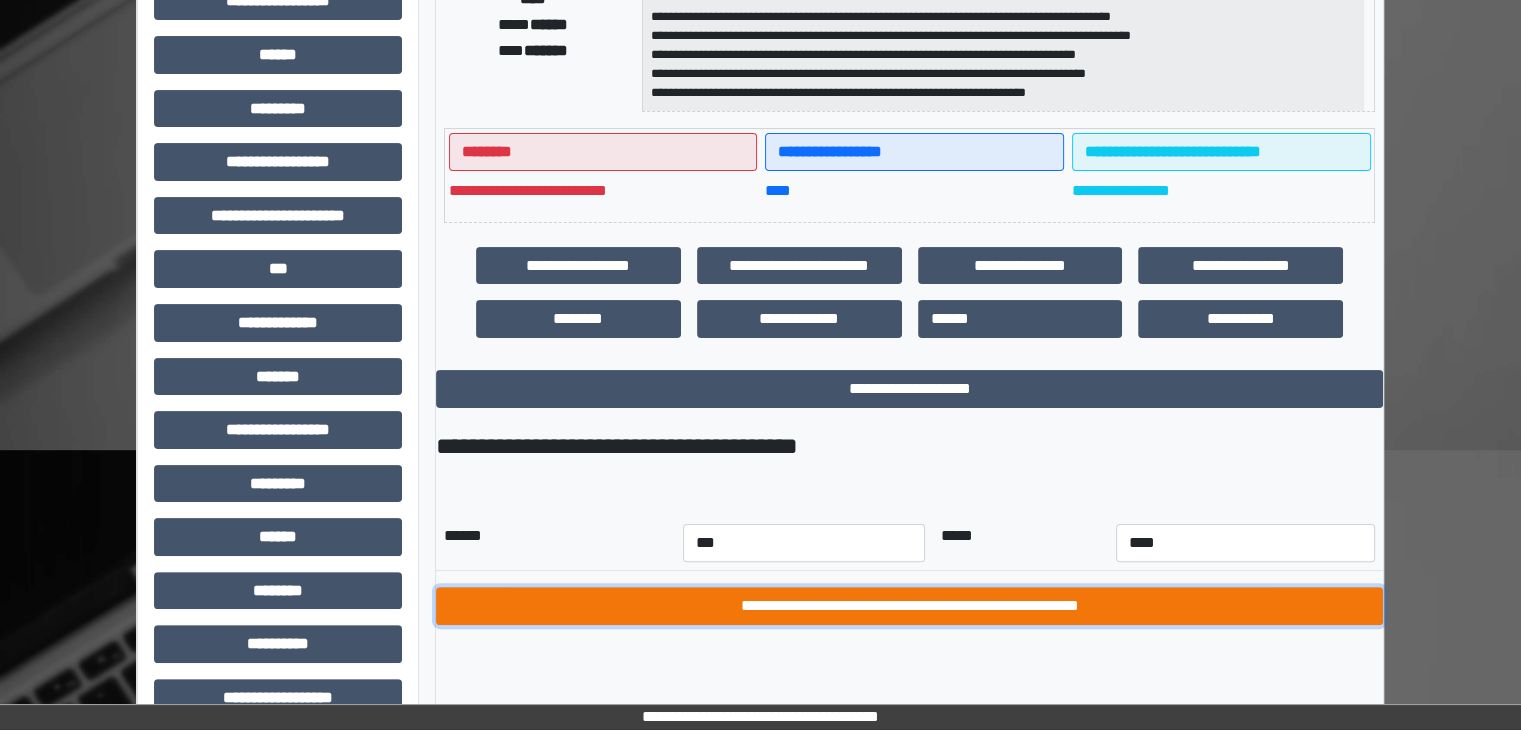 click on "**********" at bounding box center [909, 606] 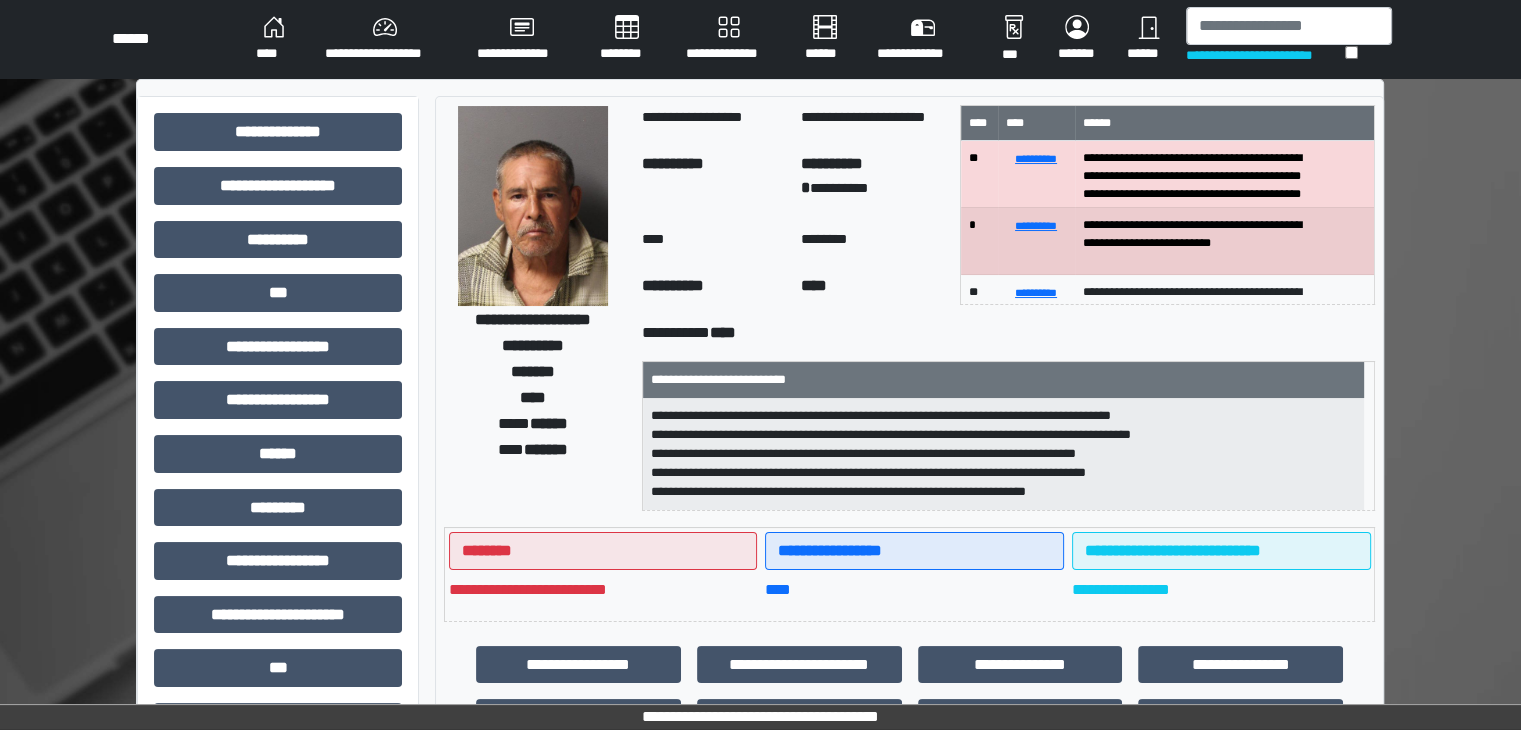 scroll, scrollTop: 0, scrollLeft: 0, axis: both 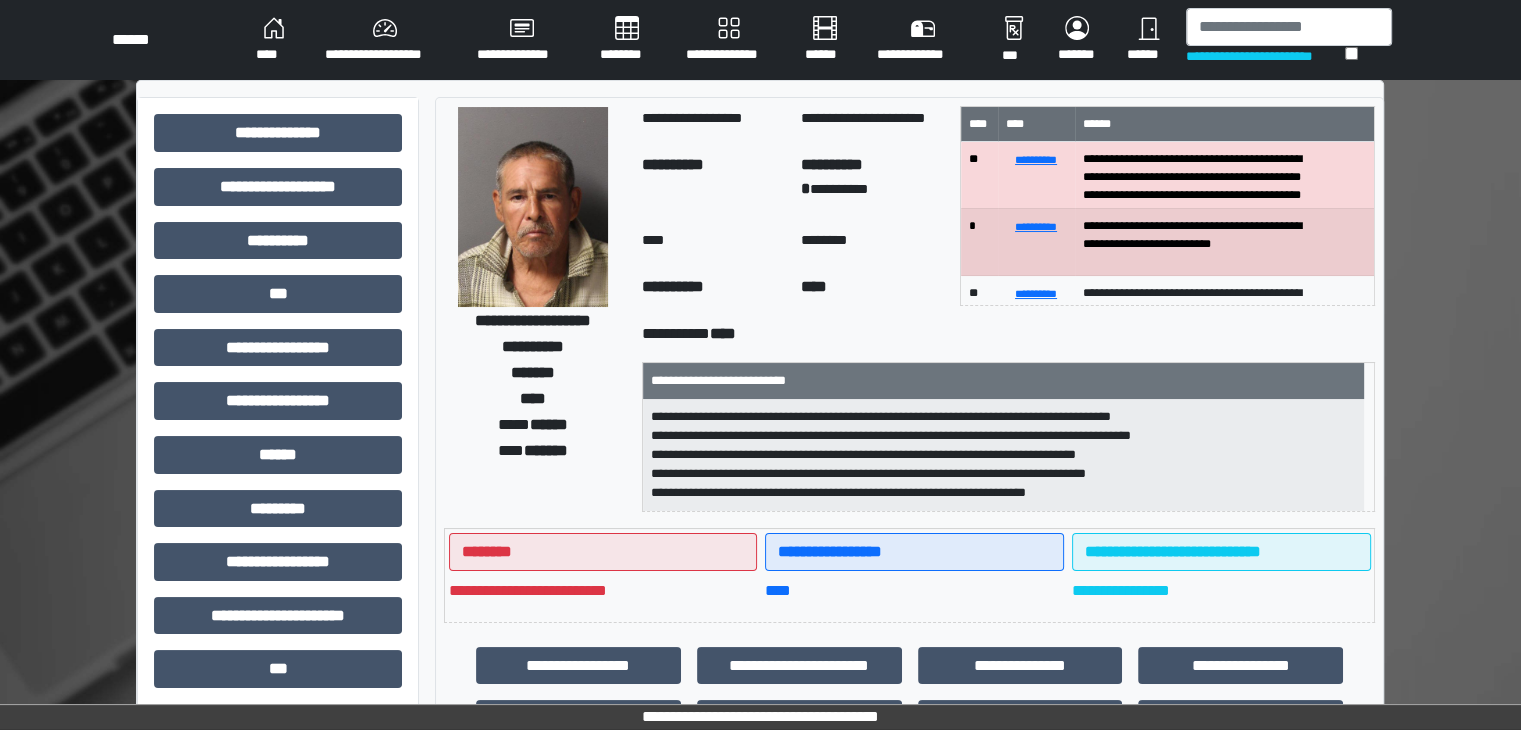 click on "******" at bounding box center [1148, 40] 